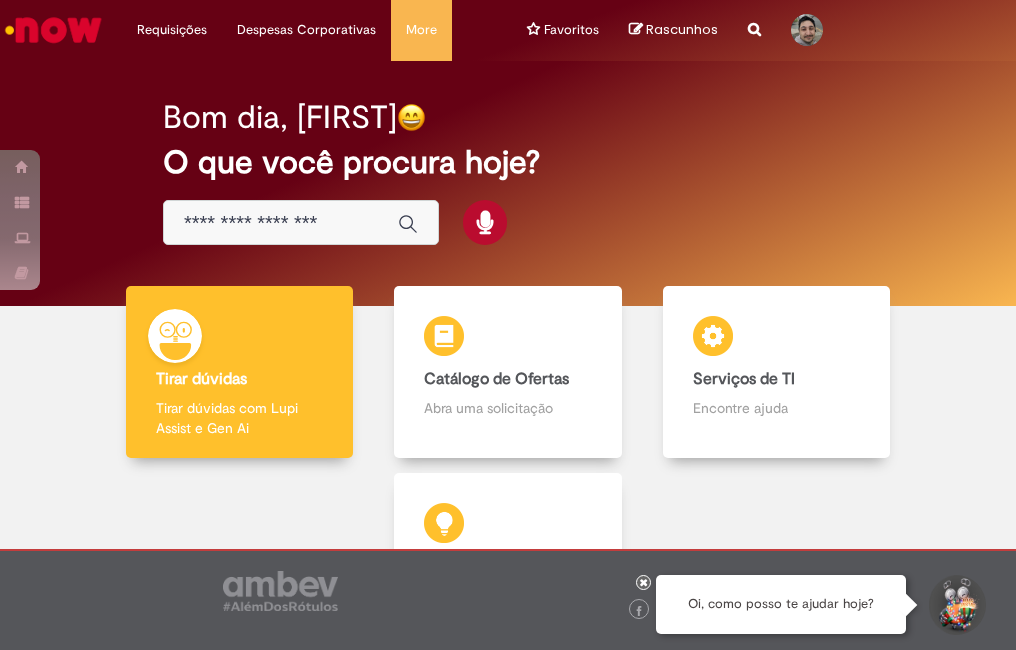 scroll, scrollTop: 0, scrollLeft: 0, axis: both 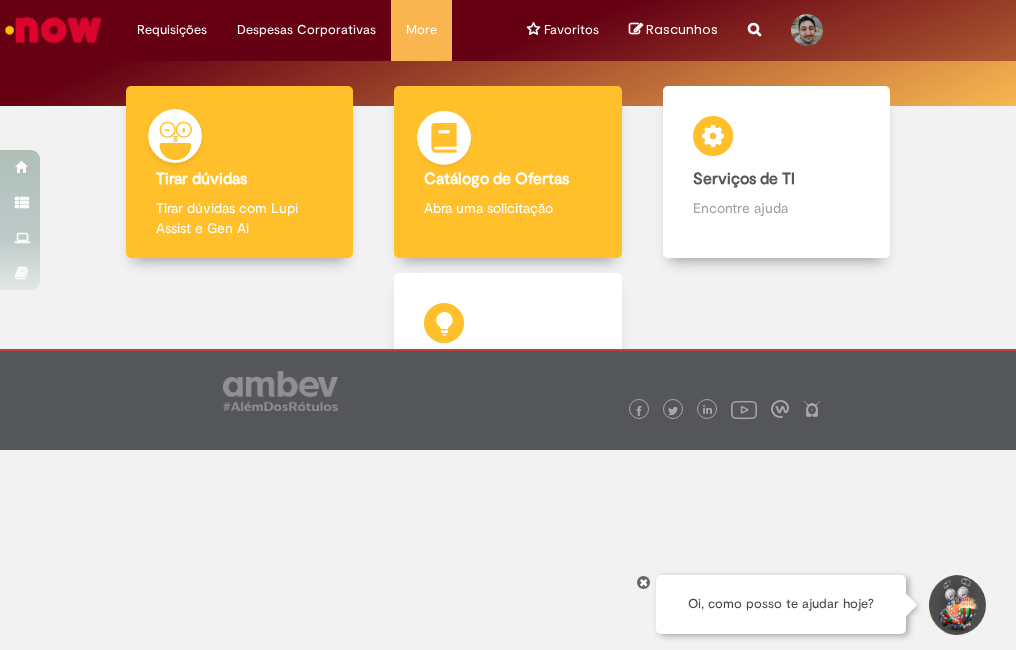 click on "Abra uma solicitação" at bounding box center [508, 208] 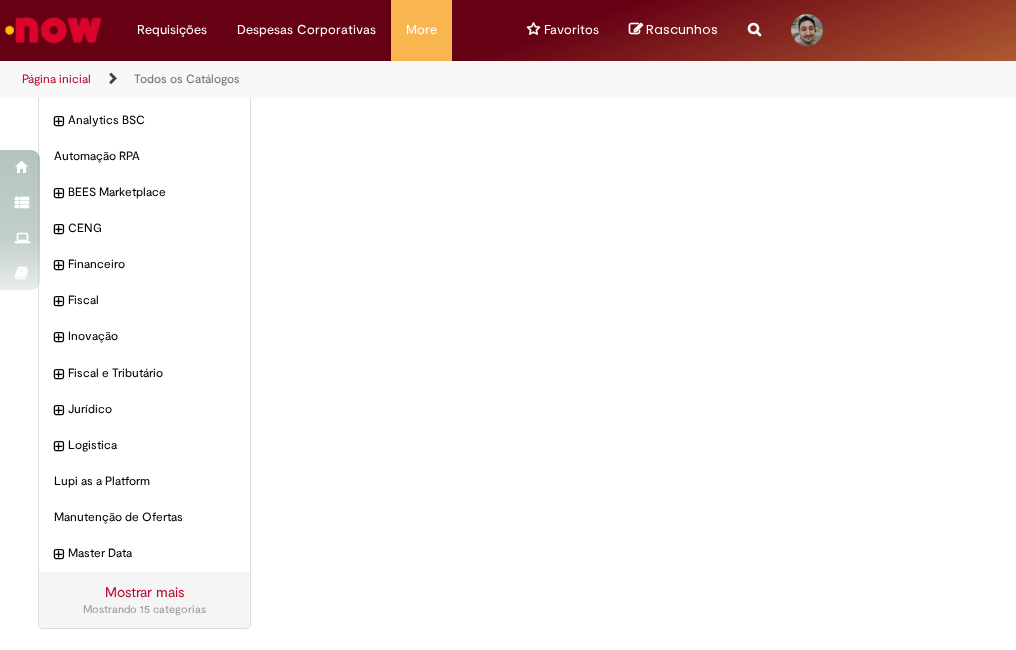 scroll, scrollTop: 0, scrollLeft: 0, axis: both 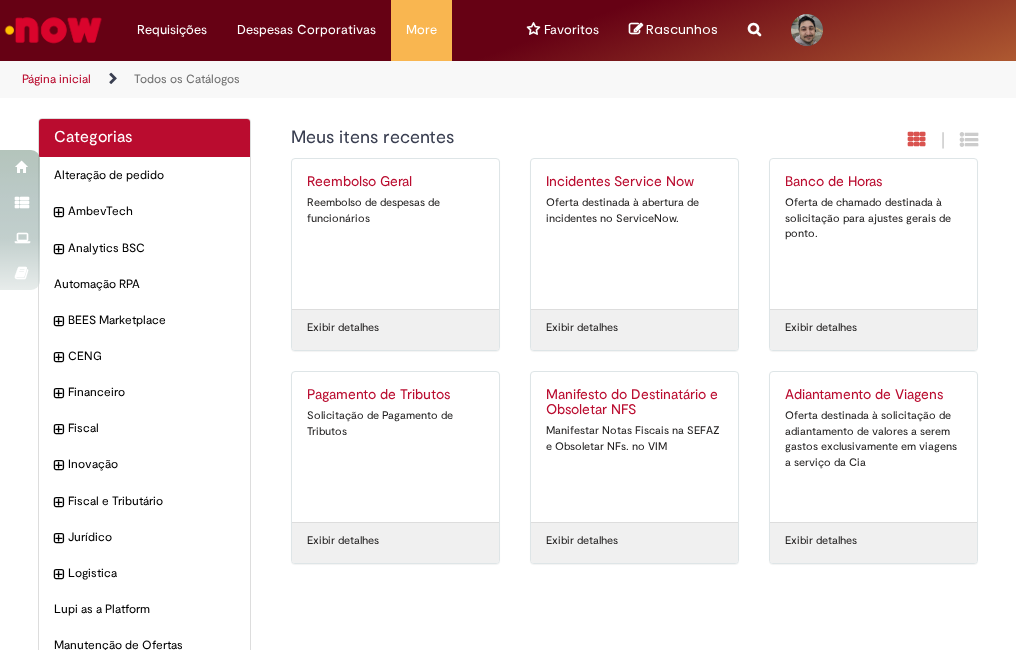 click on "Oferta de chamado destinada à solicitação para ajustes gerais de ponto." at bounding box center (873, 218) 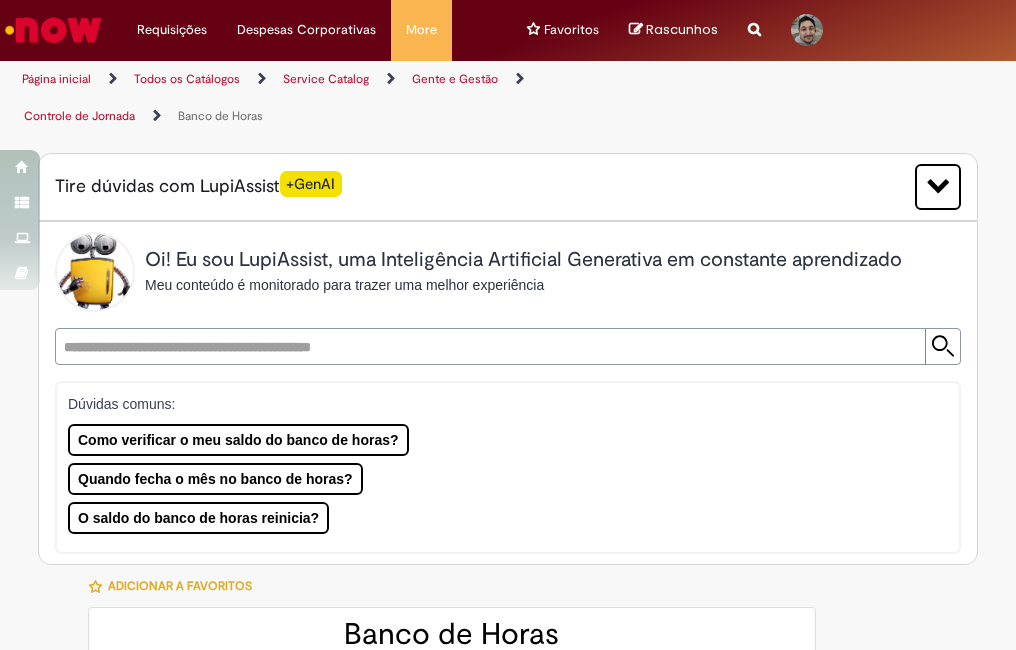 type on "********" 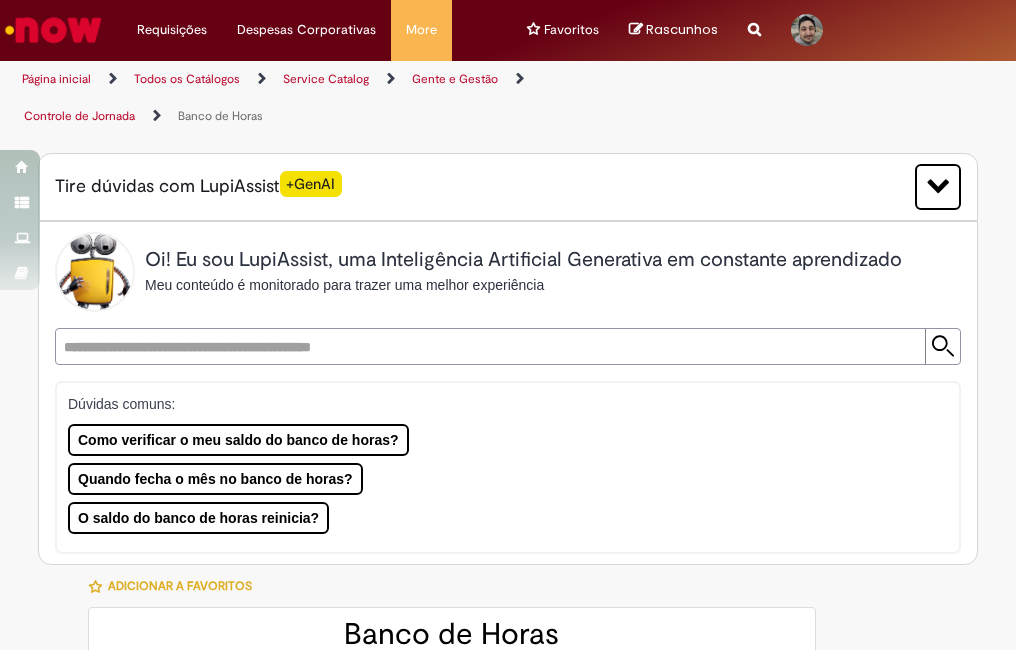 type on "**********" 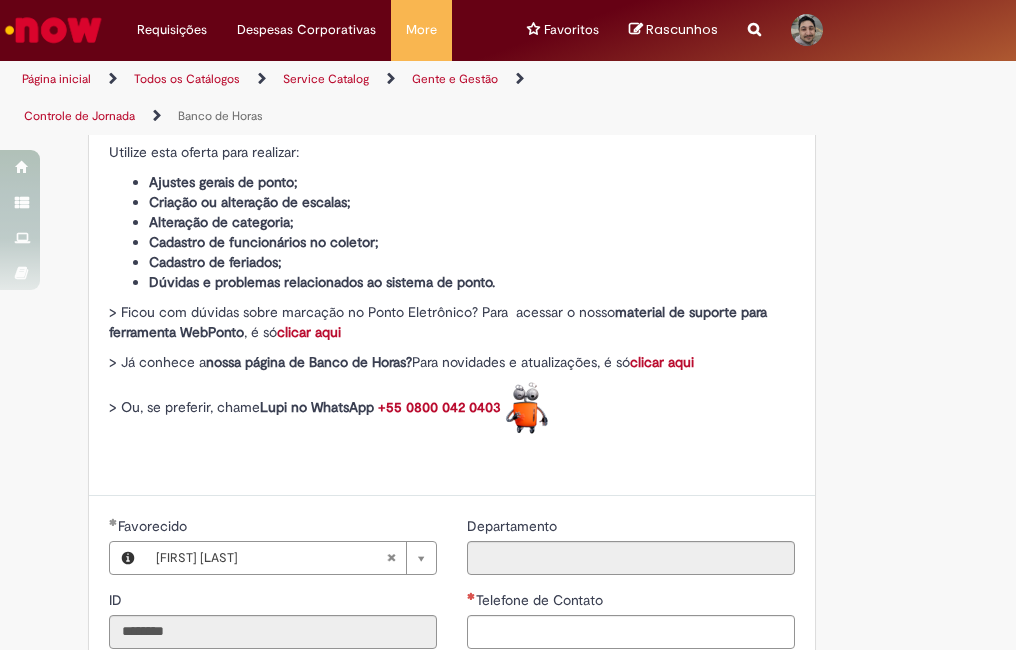 scroll, scrollTop: 800, scrollLeft: 0, axis: vertical 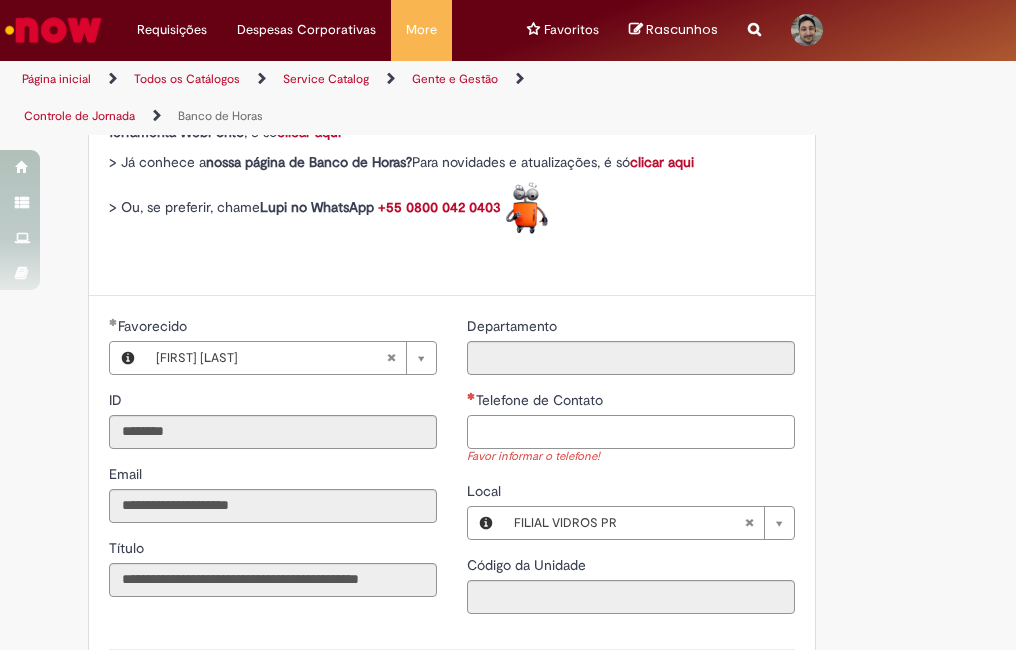 click on "Telefone de Contato" at bounding box center (631, 432) 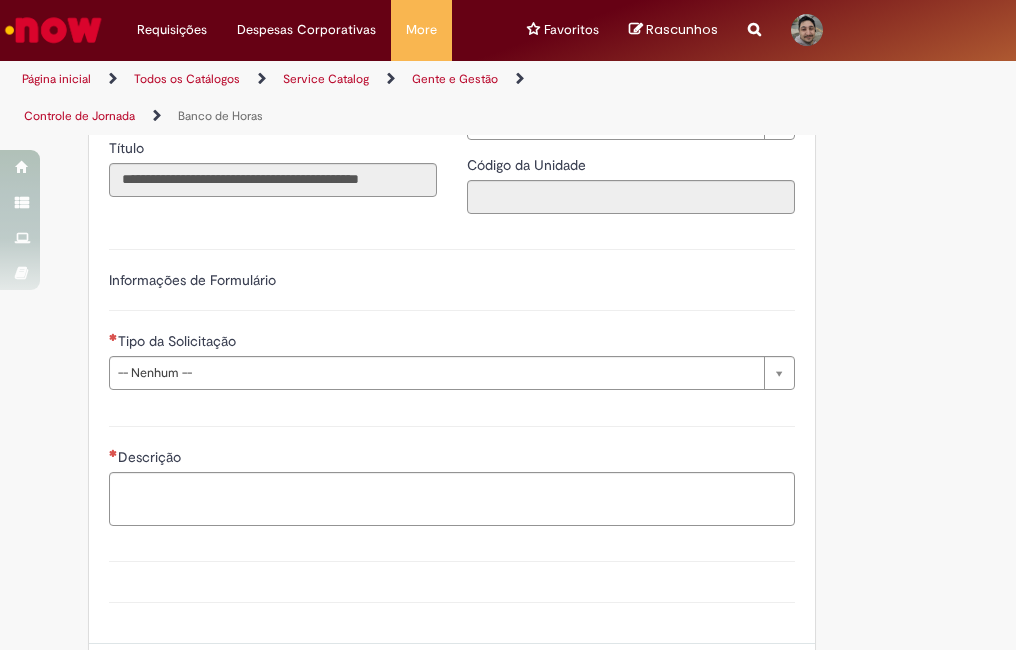 scroll, scrollTop: 1379, scrollLeft: 0, axis: vertical 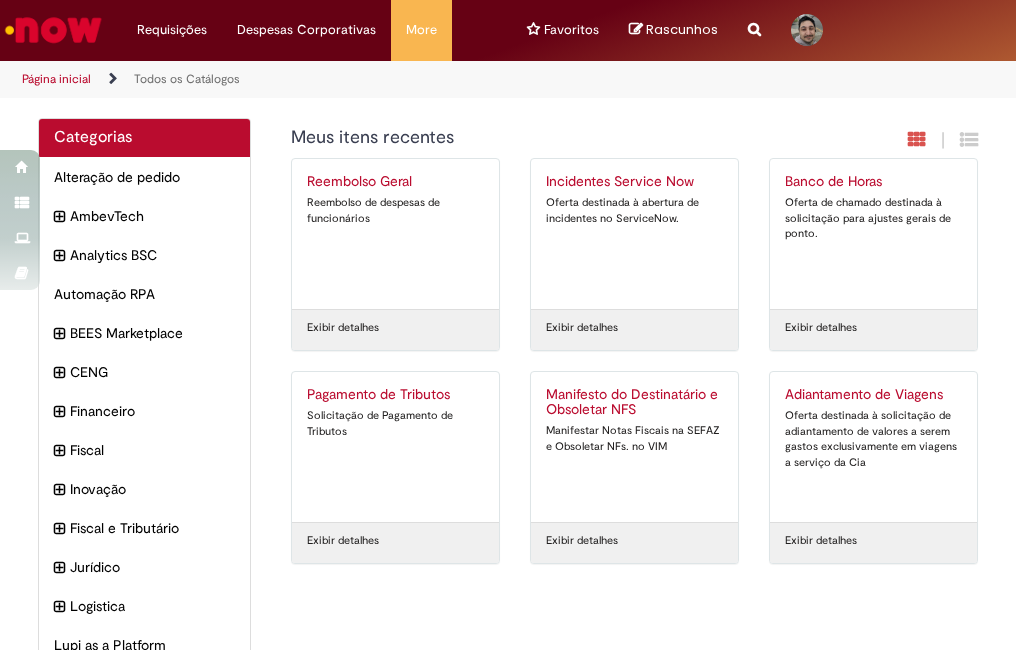 click on "Reembolso Geral" at bounding box center [395, 182] 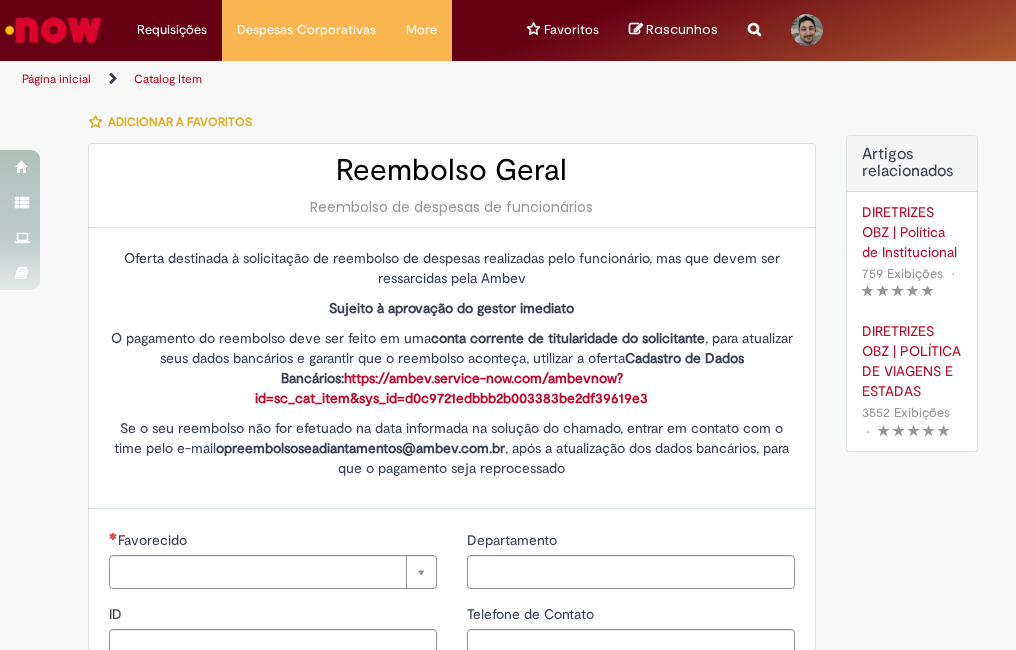 type on "********" 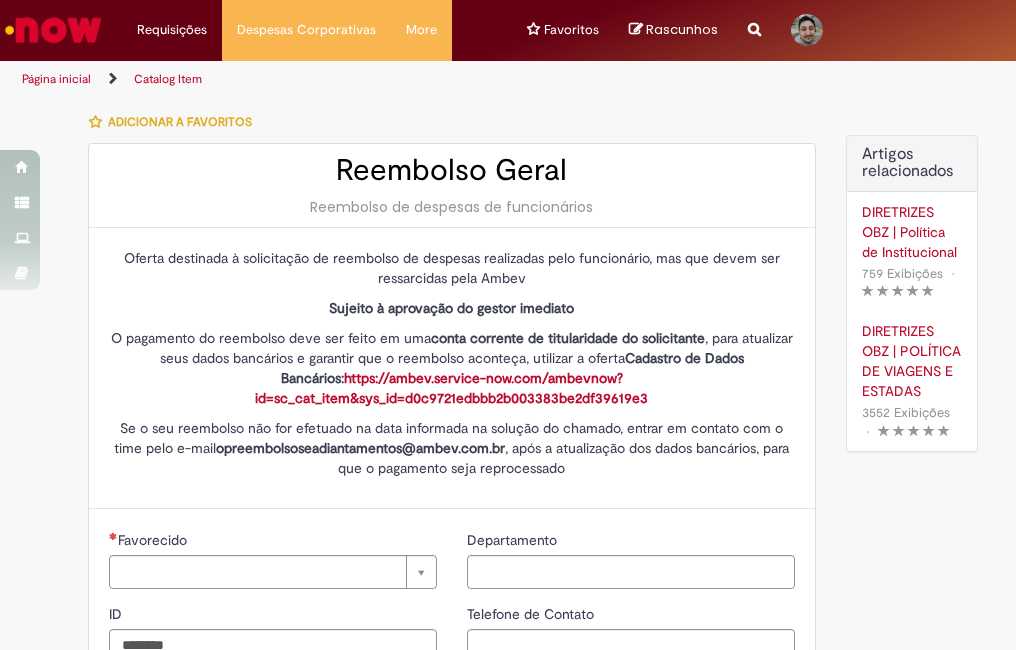 type on "**********" 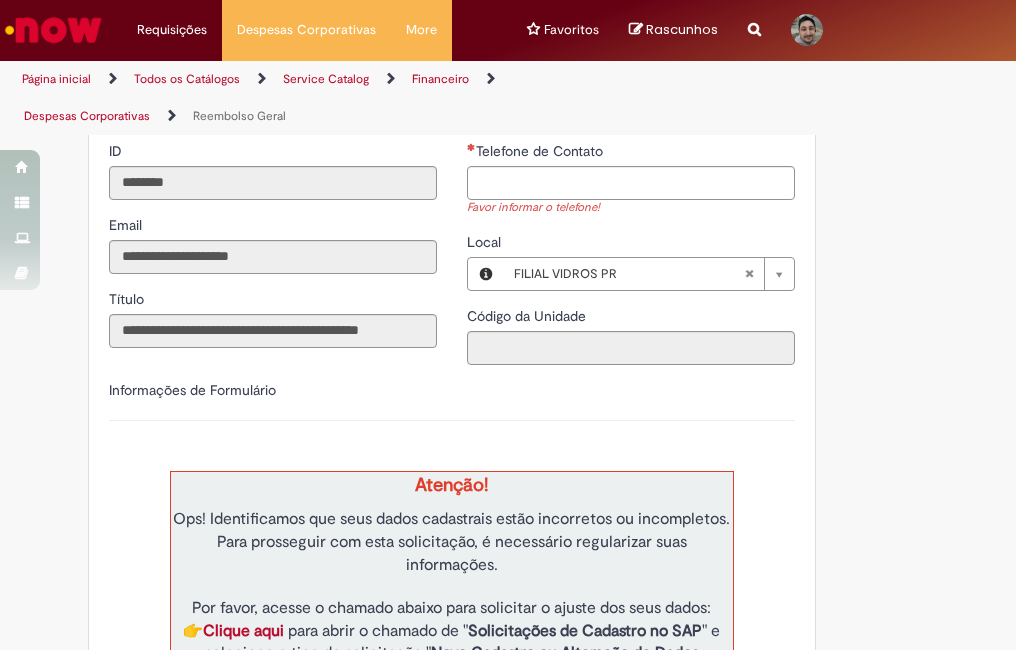 scroll, scrollTop: 800, scrollLeft: 0, axis: vertical 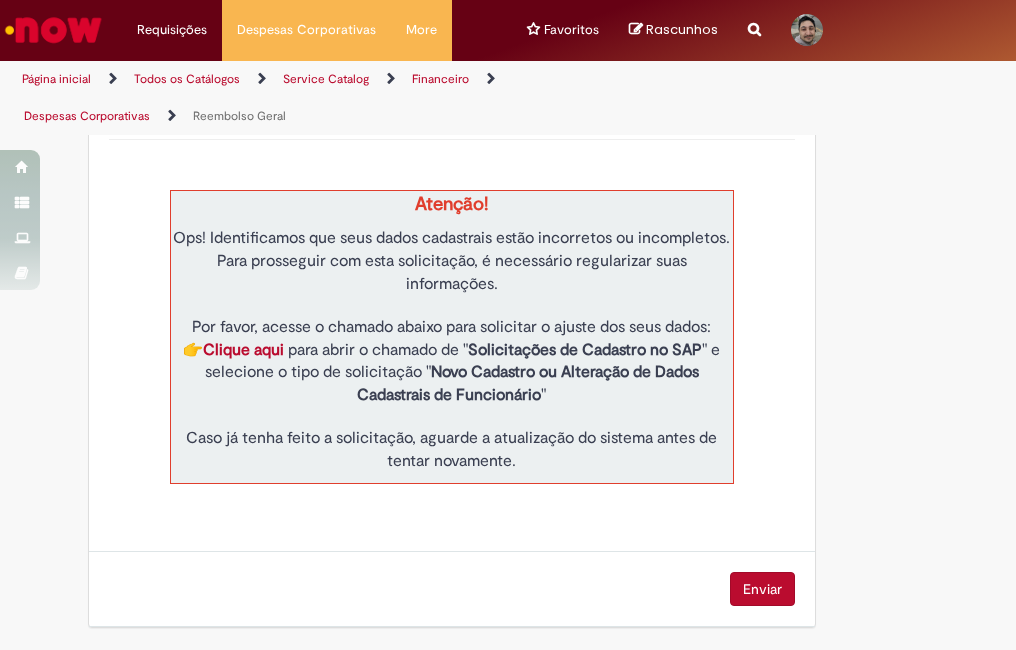 click on "Clique aqui" at bounding box center [243, 350] 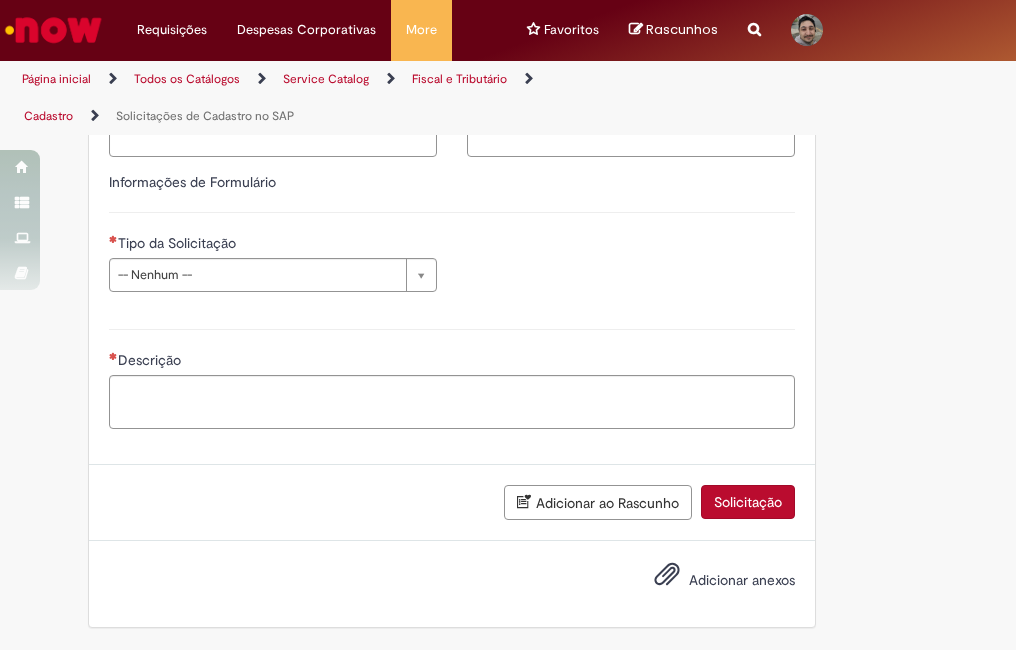 type on "********" 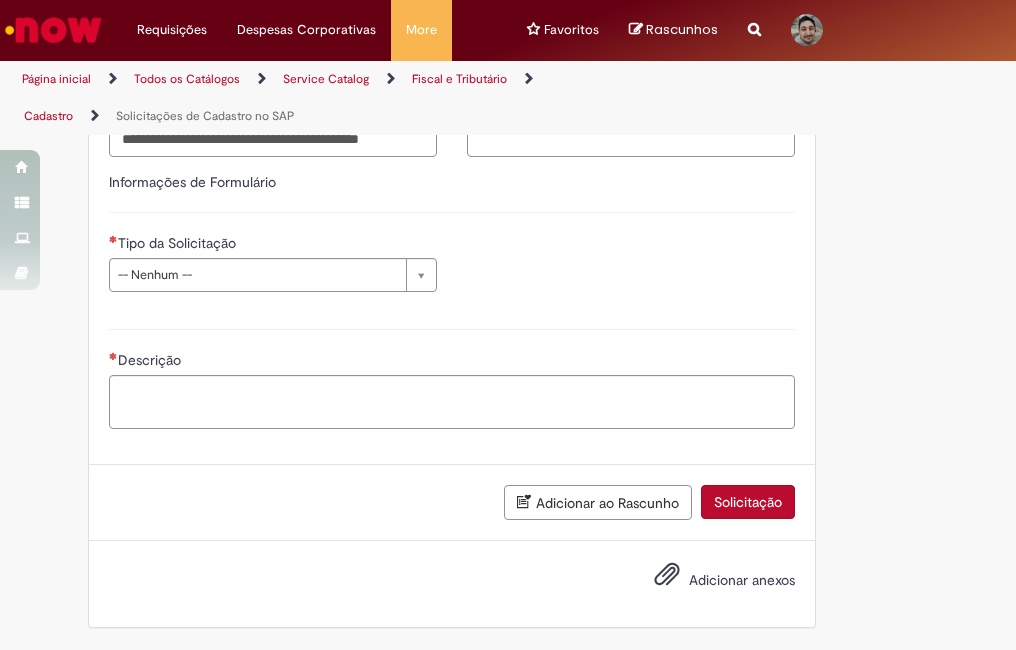 scroll, scrollTop: 0, scrollLeft: 0, axis: both 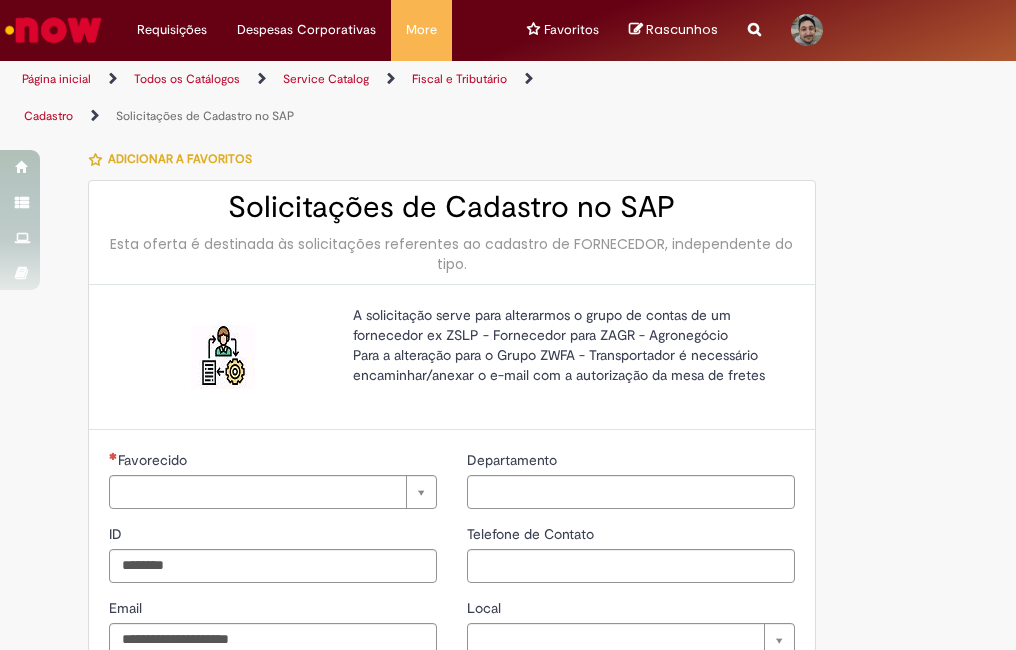 type on "**********" 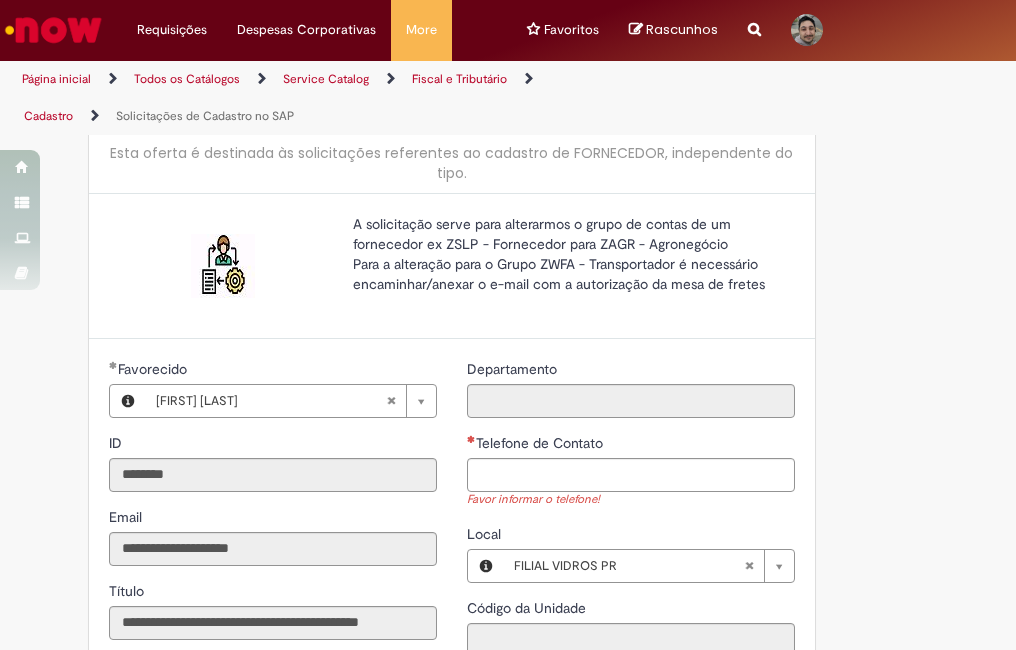 scroll, scrollTop: 0, scrollLeft: 0, axis: both 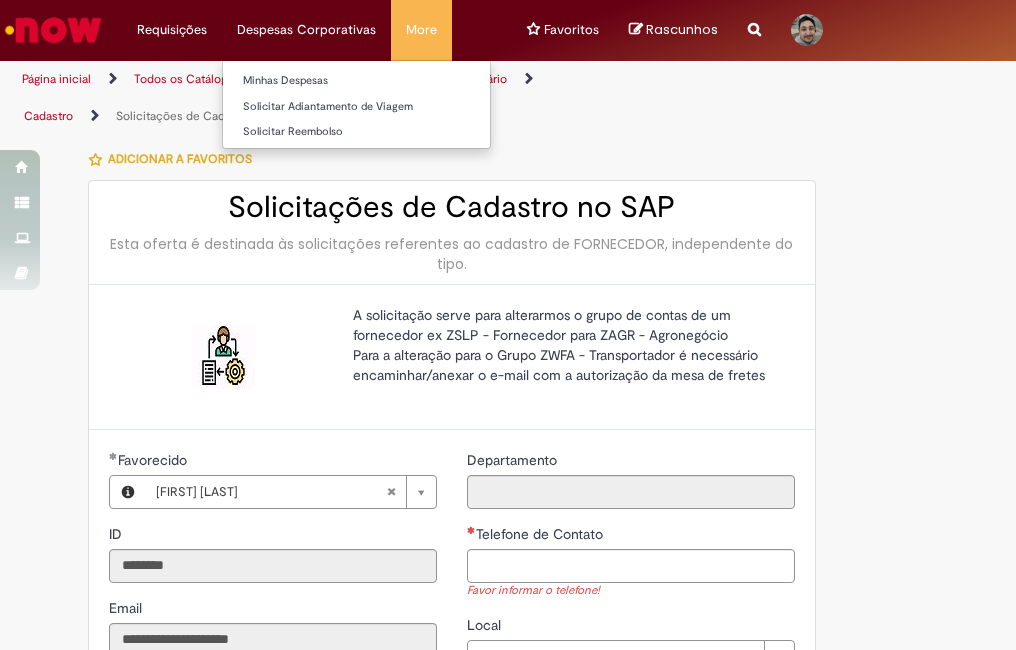 click on "Despesas Corporativas
Minhas Despesas
Solicitar Adiantamento de Viagem
Solicitar Reembolso" at bounding box center [172, 30] 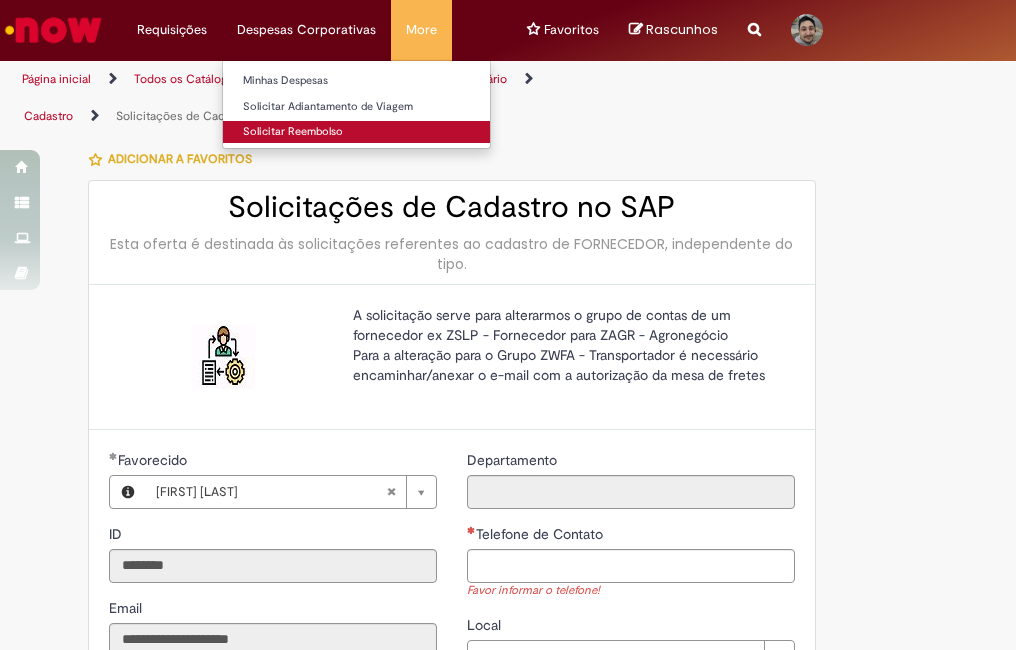 click on "Solicitar Reembolso" at bounding box center (356, 132) 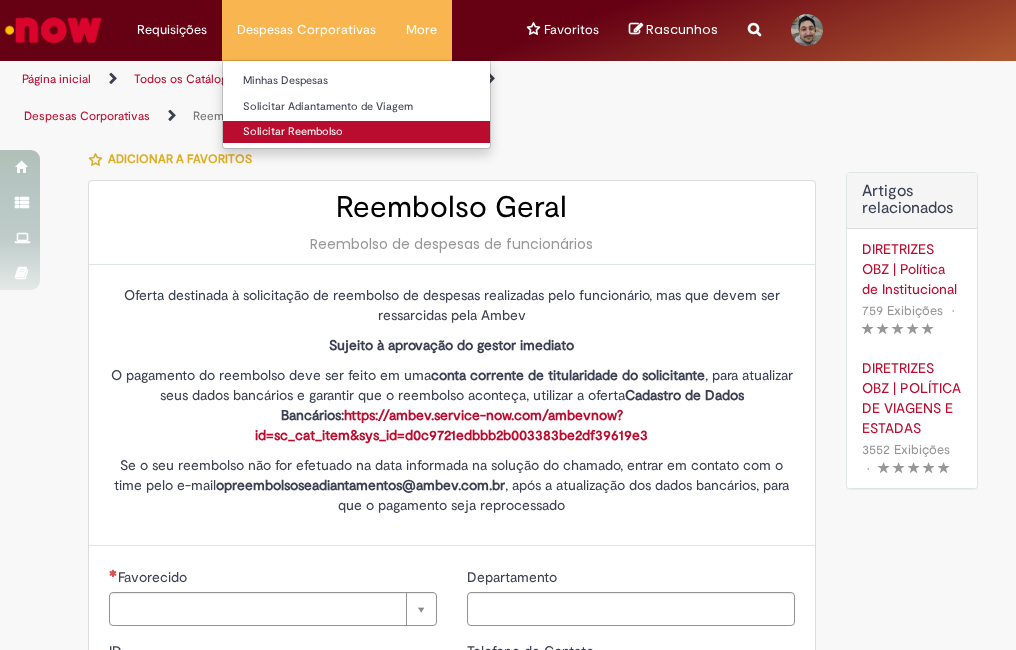 type on "********" 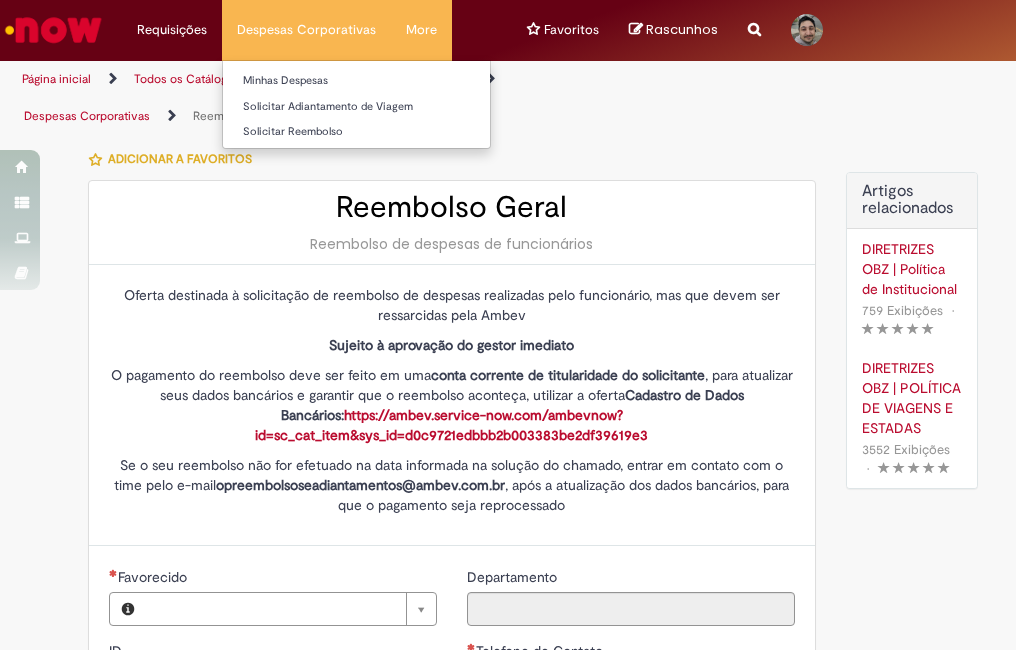type on "**********" 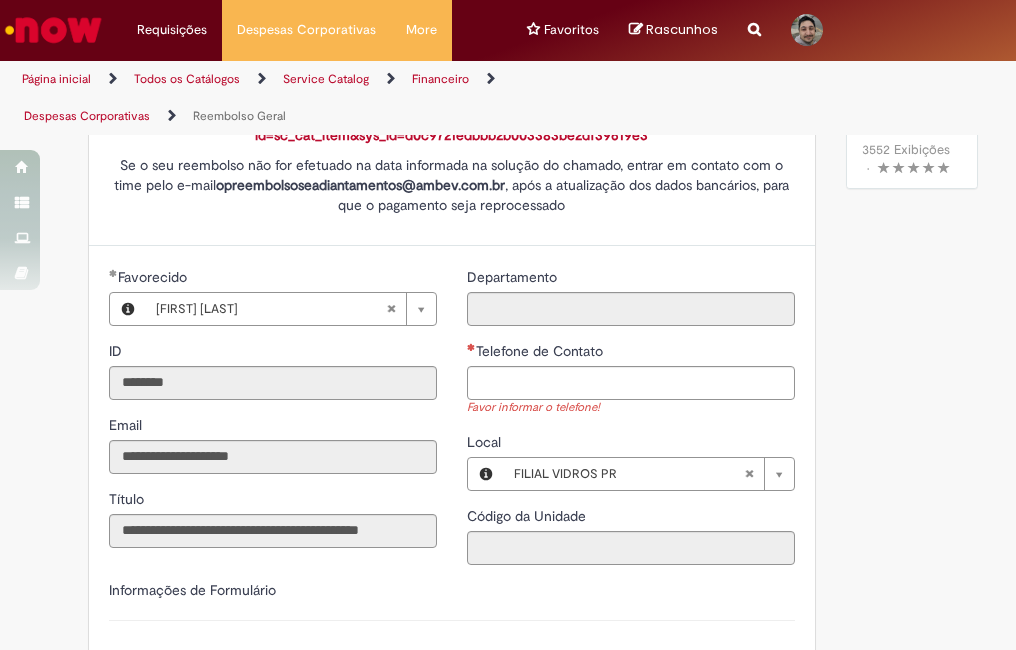 scroll, scrollTop: 400, scrollLeft: 0, axis: vertical 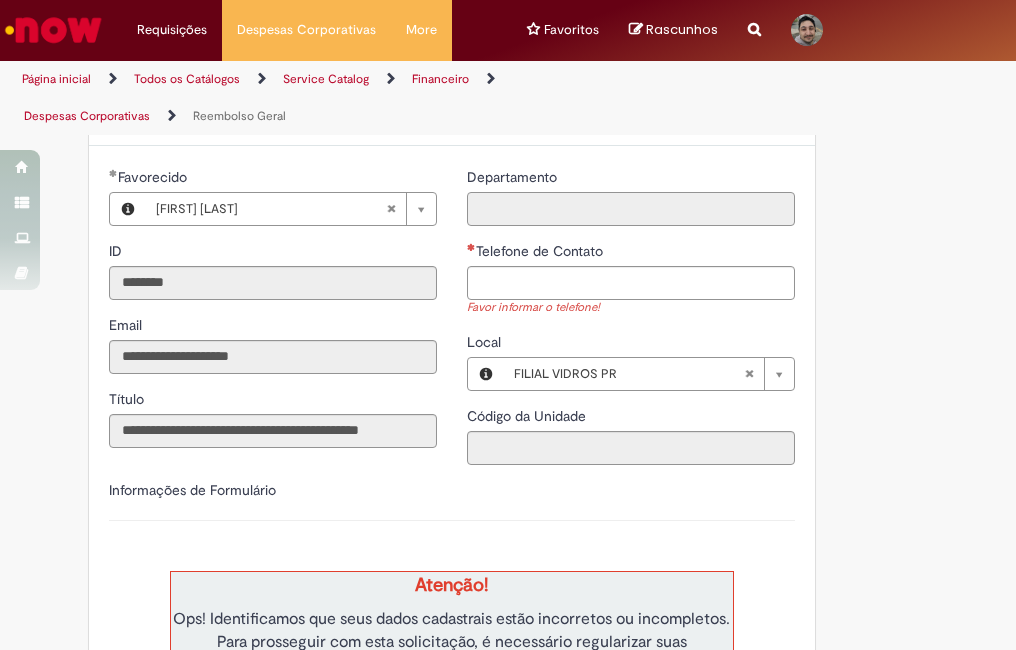 click on "Departamento" at bounding box center [631, 209] 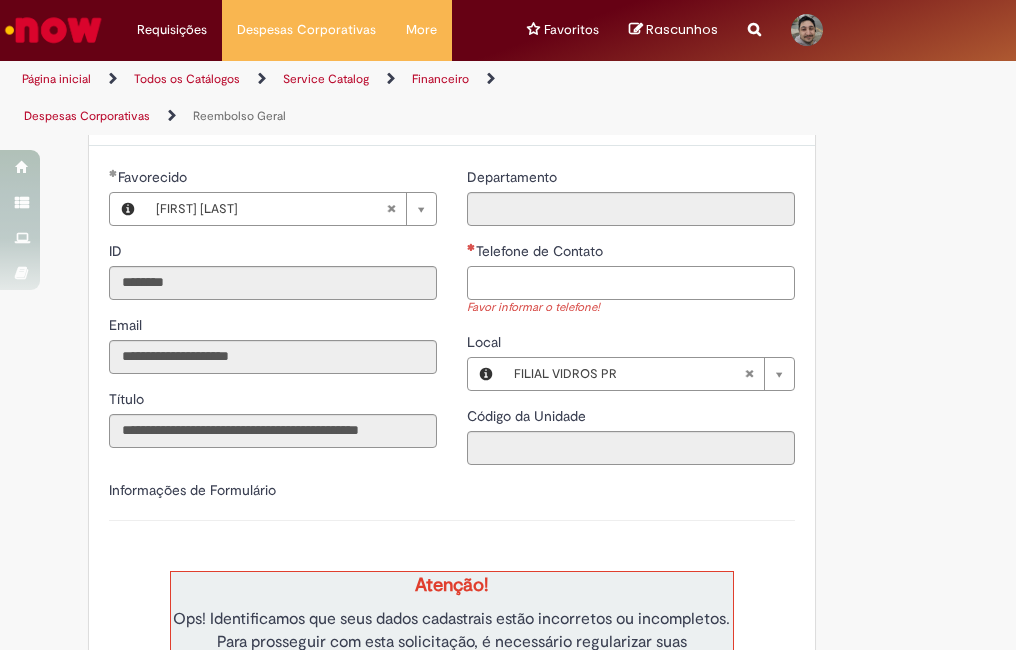 click on "Telefone de Contato" at bounding box center (631, 283) 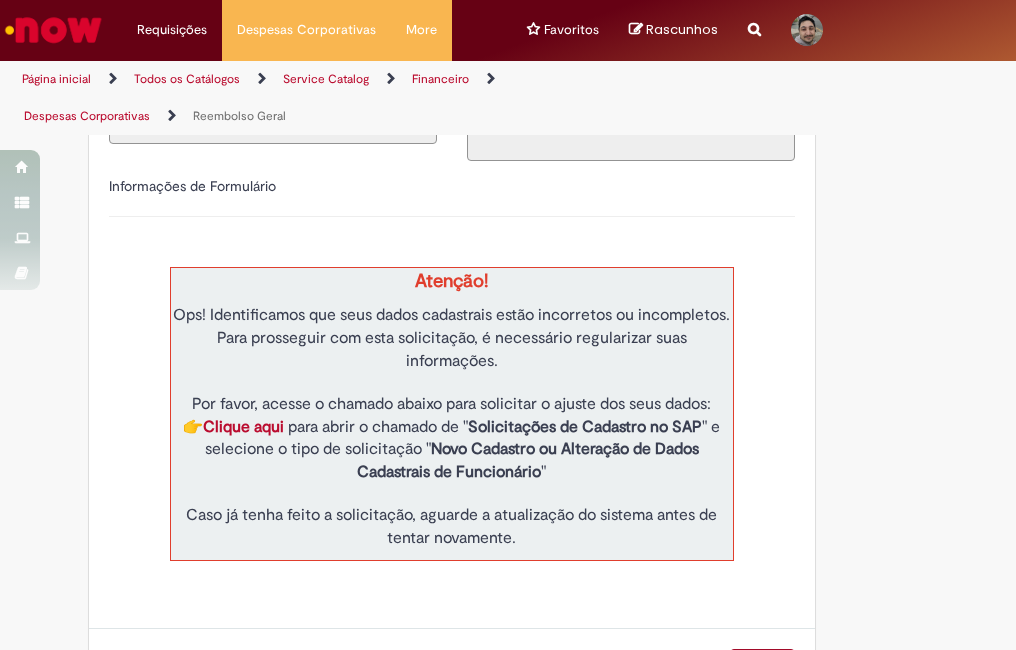 scroll, scrollTop: 804, scrollLeft: 0, axis: vertical 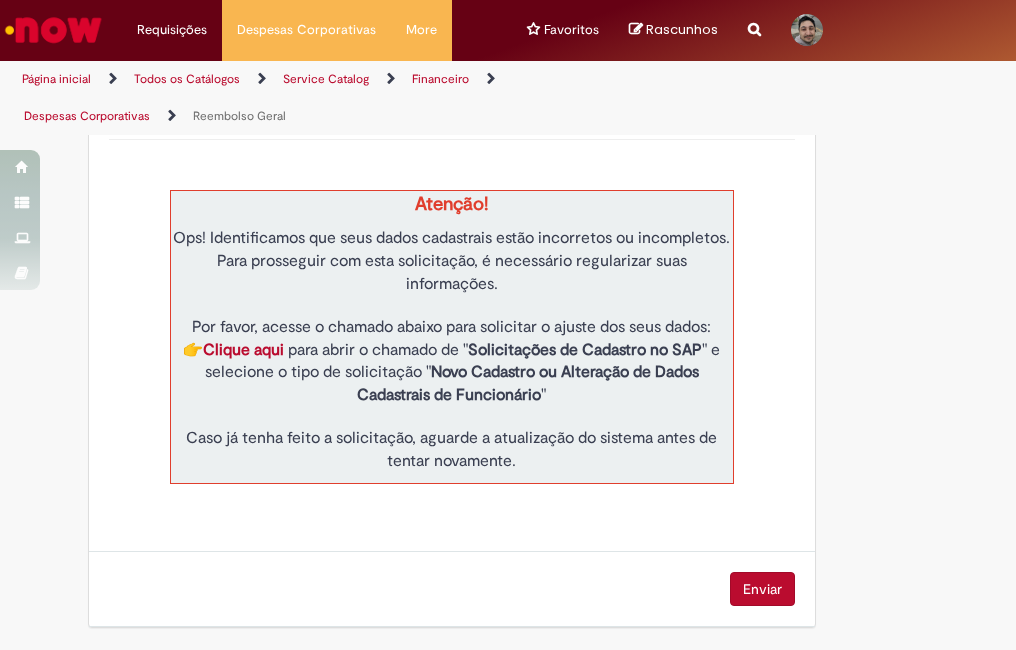 type on "**********" 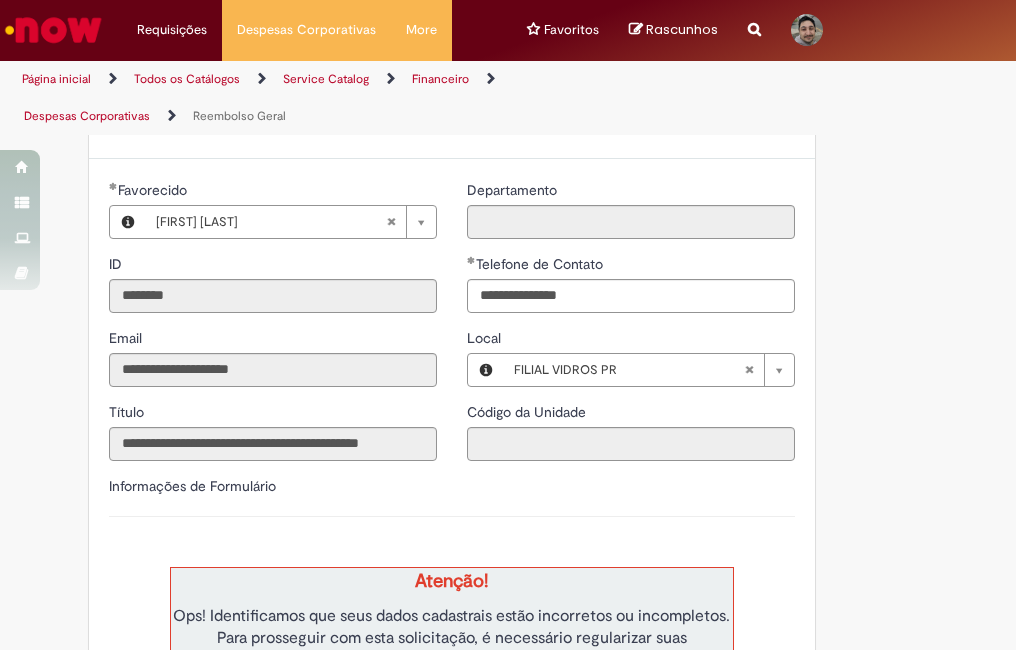 scroll, scrollTop: 187, scrollLeft: 0, axis: vertical 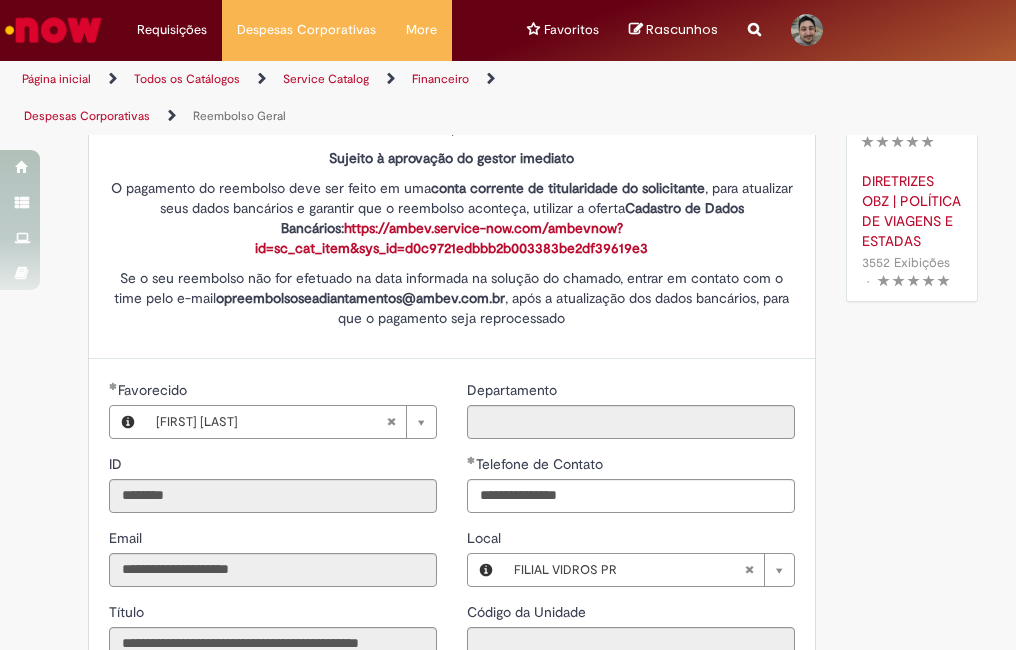 click on "https://ambev.service-now.com/ambevnow?id=sc_cat_item&sys_id=d0c9721edbbb2b003383be2df39619e3" at bounding box center (451, 238) 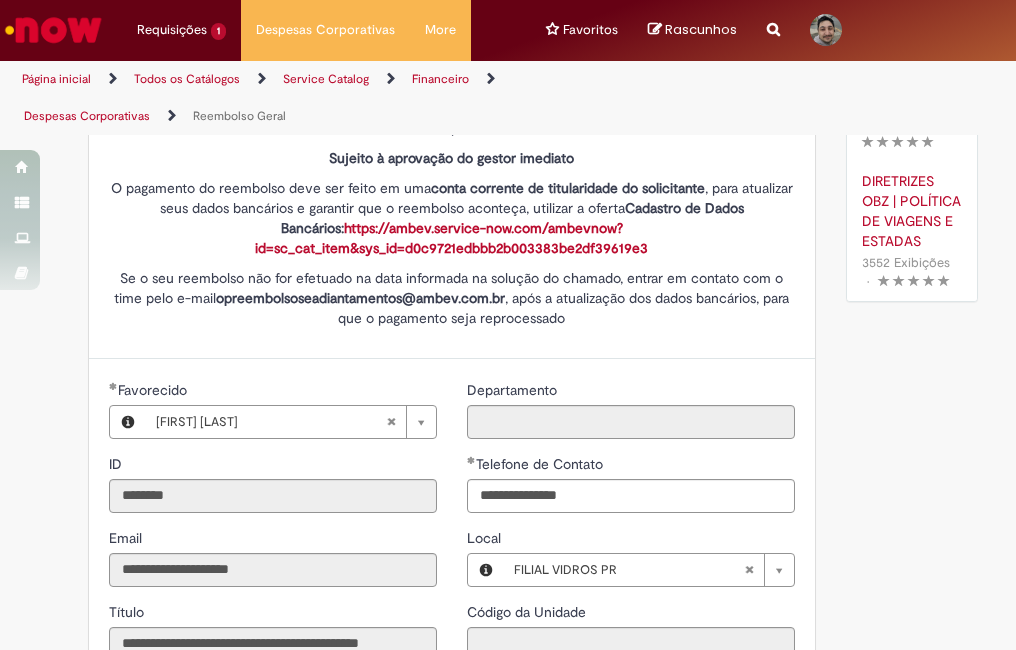 scroll, scrollTop: 0, scrollLeft: 0, axis: both 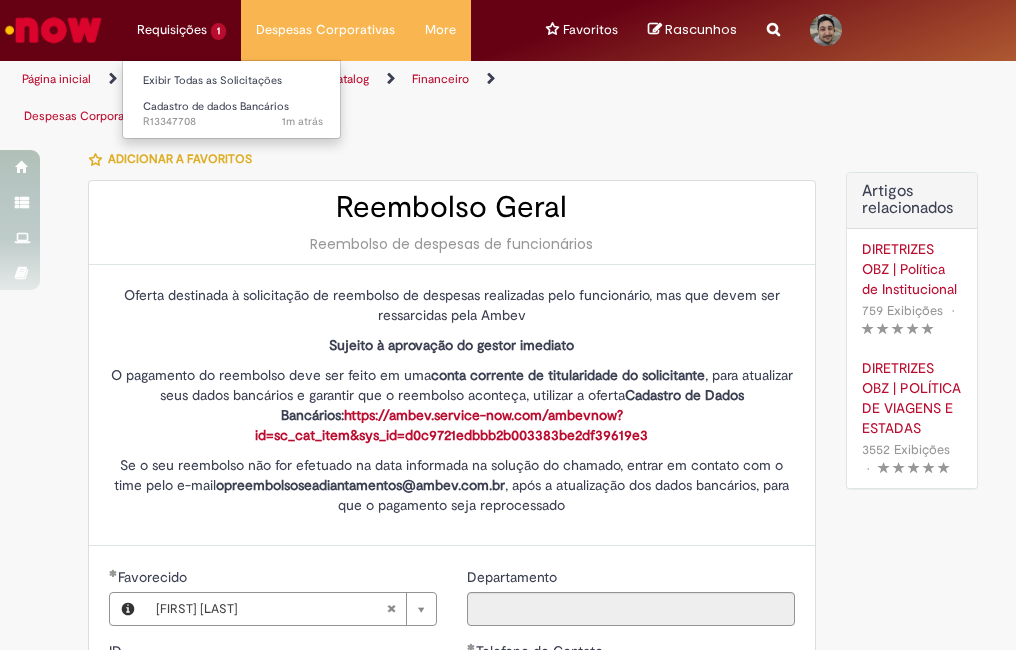 click on "Requisições   1
Exibir Todas as Solicitações
Cadastro de dados Bancários
1m atrás 1m atrás  R13347708" at bounding box center (181, 30) 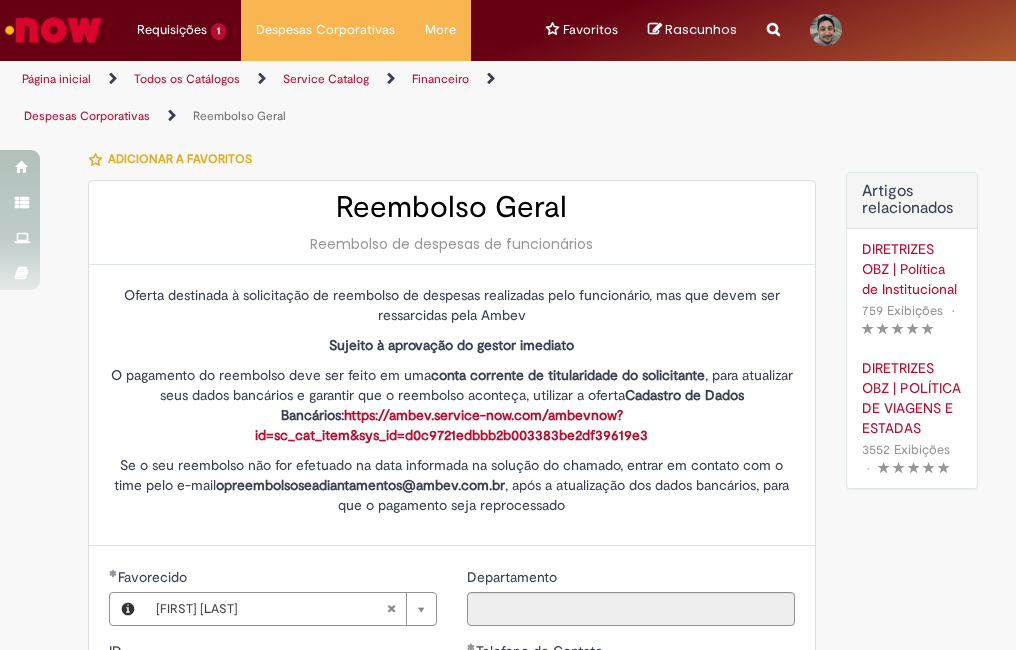 click at bounding box center [53, 30] 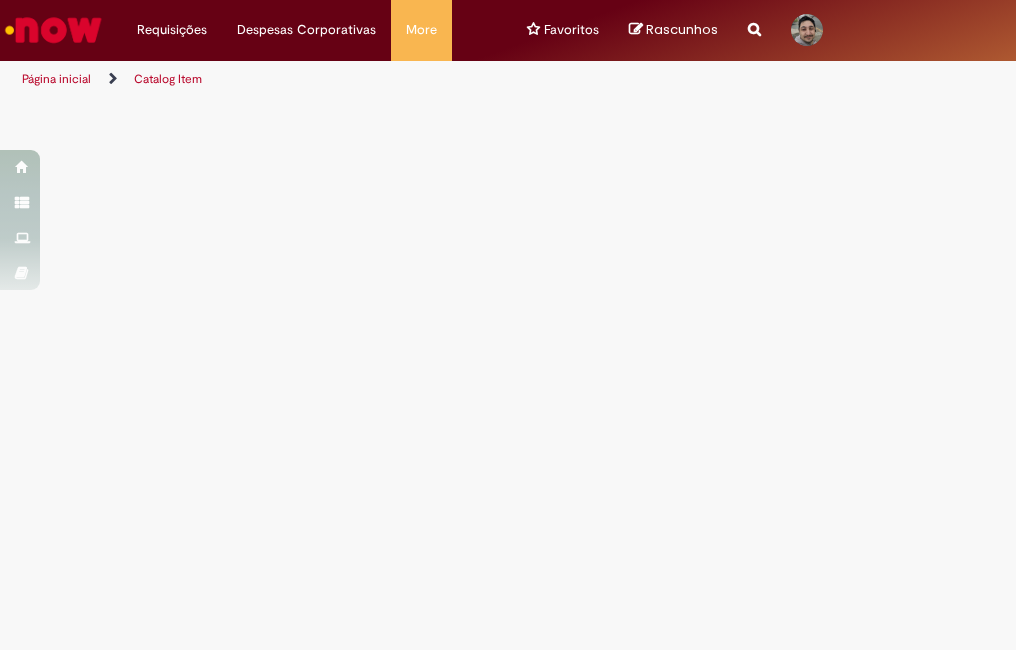 scroll, scrollTop: 0, scrollLeft: 0, axis: both 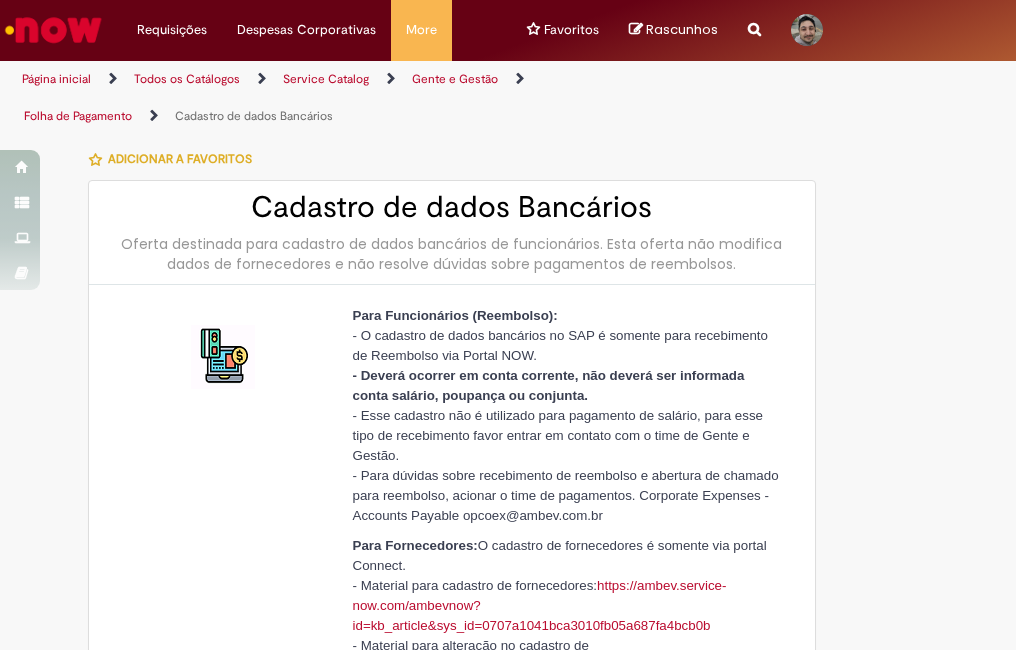 type on "********" 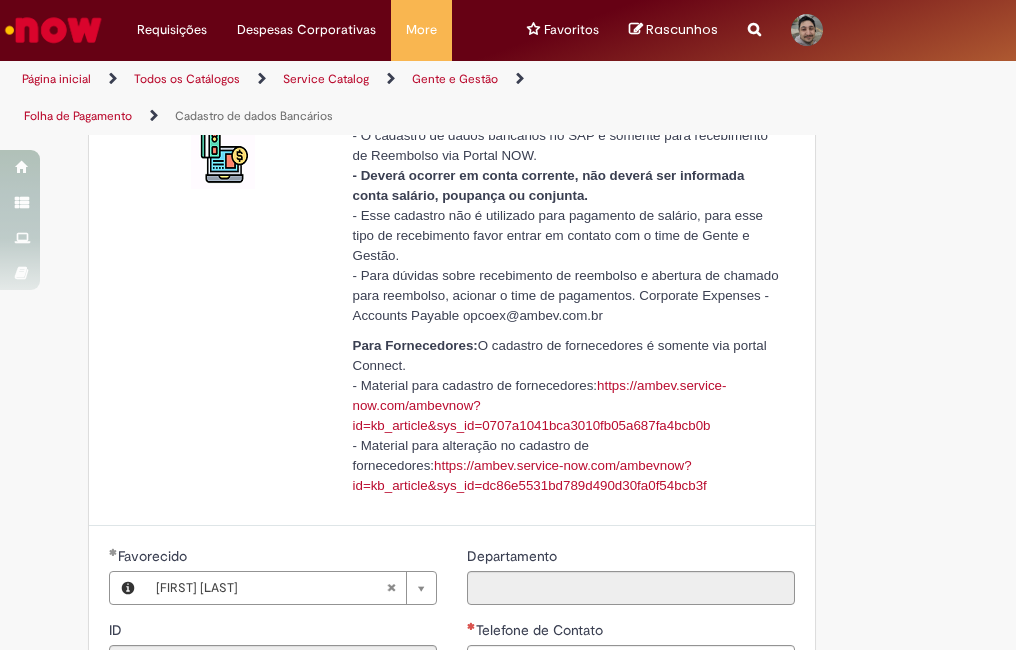 scroll, scrollTop: 400, scrollLeft: 0, axis: vertical 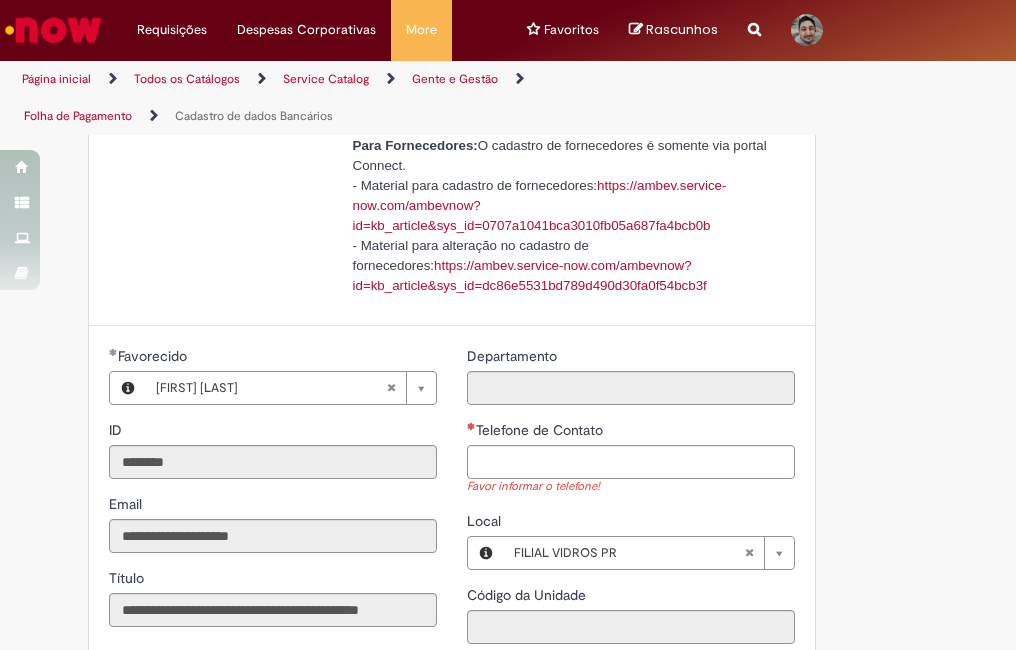 click on "Favor informar o telefone!" at bounding box center (631, 487) 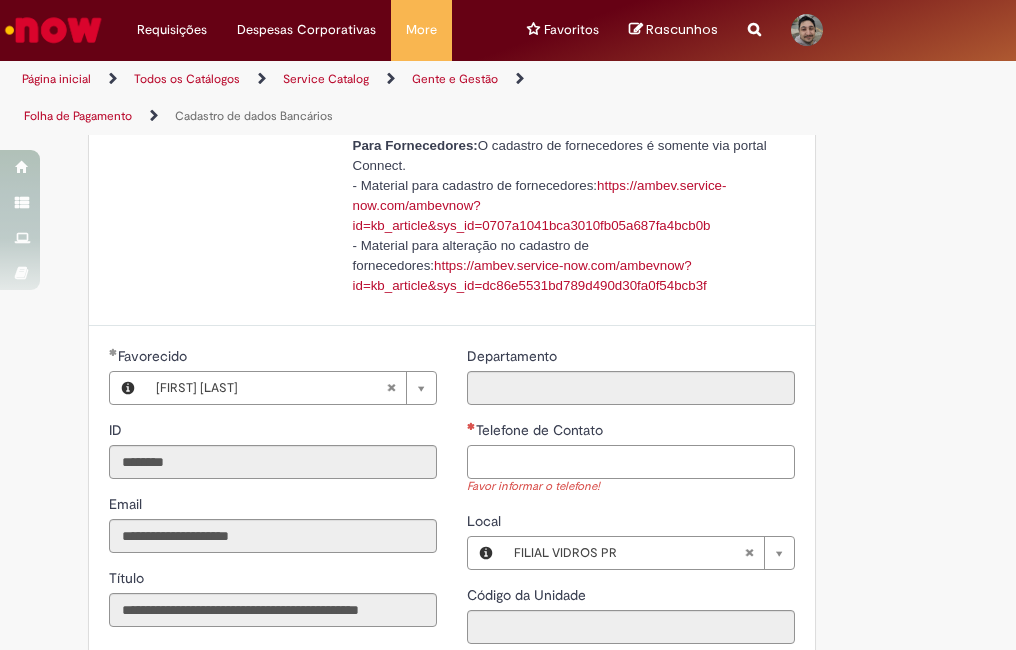 click on "Telefone de Contato" at bounding box center (631, 462) 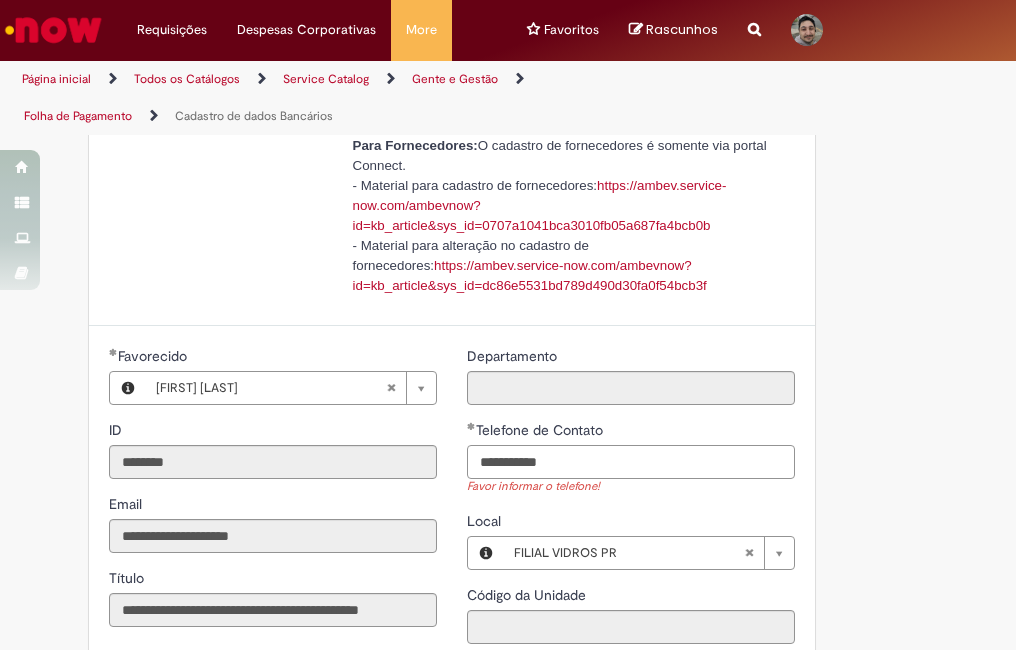scroll, scrollTop: 800, scrollLeft: 0, axis: vertical 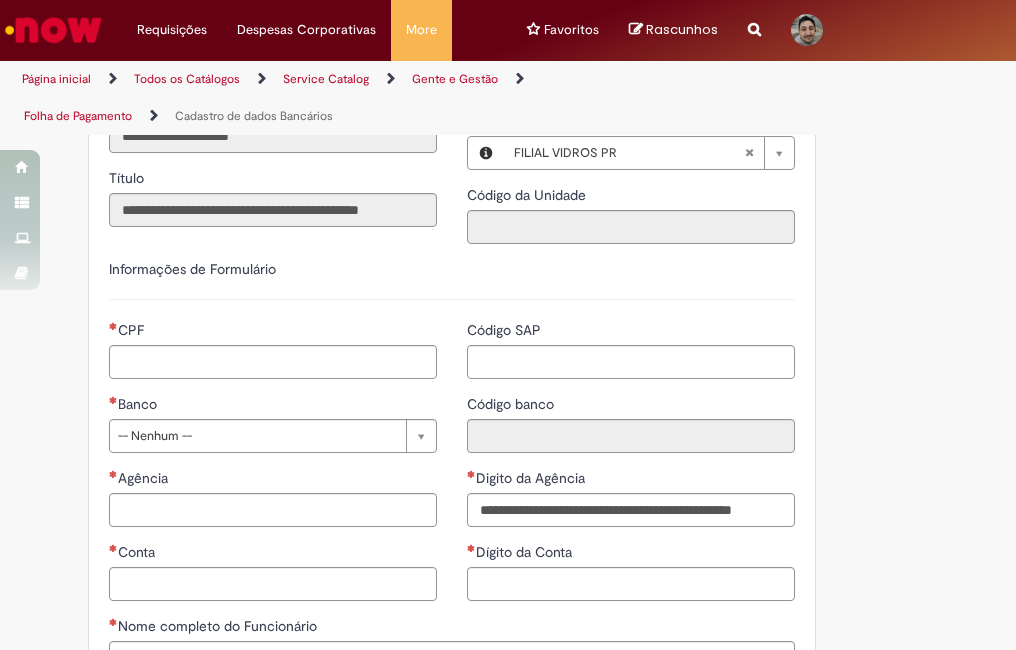 click on "**********" at bounding box center (273, 394) 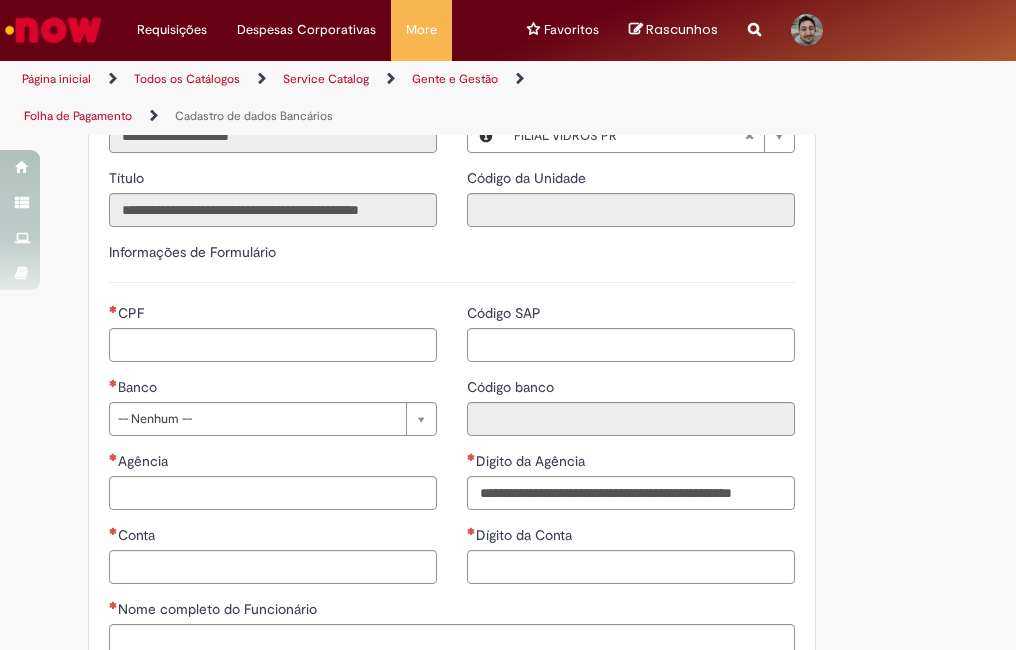 click on "**********" at bounding box center (273, 377) 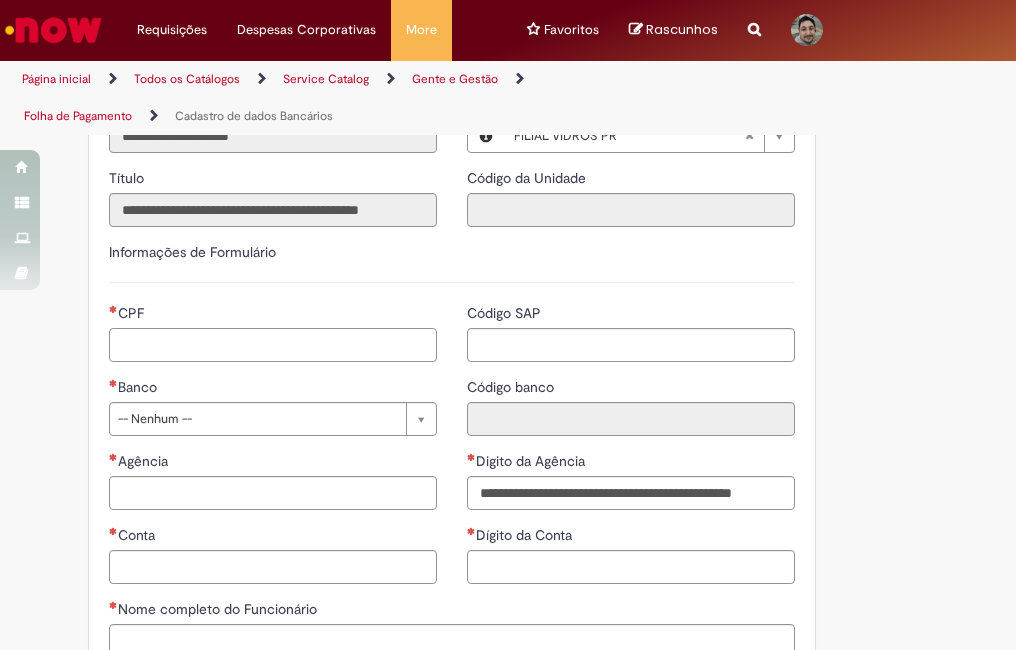 click on "CPF" at bounding box center (273, 345) 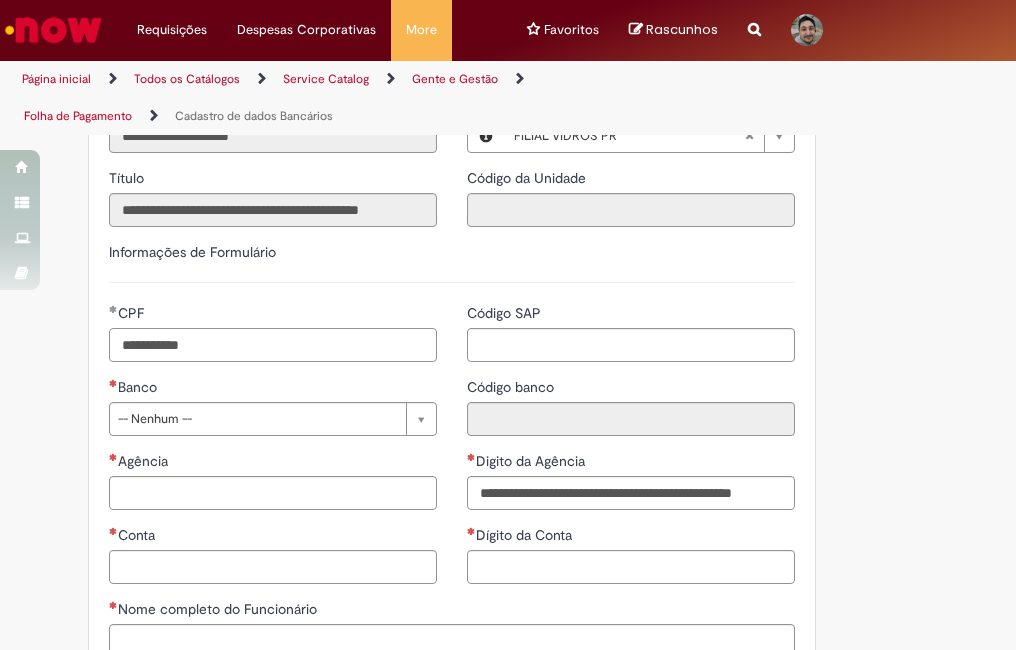type on "**********" 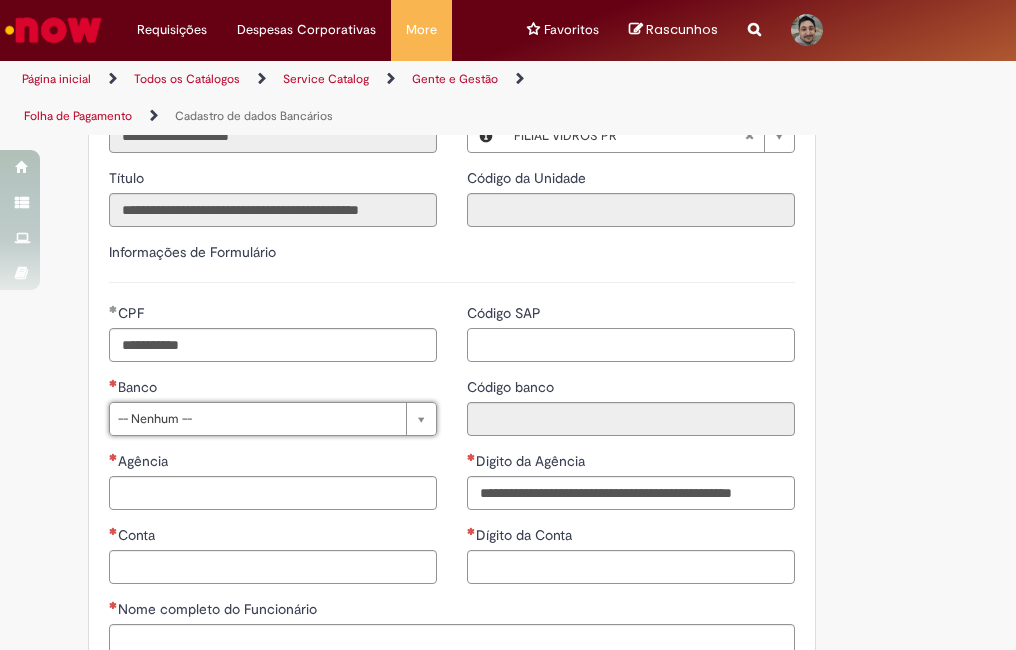 click on "Código SAP" at bounding box center [631, 345] 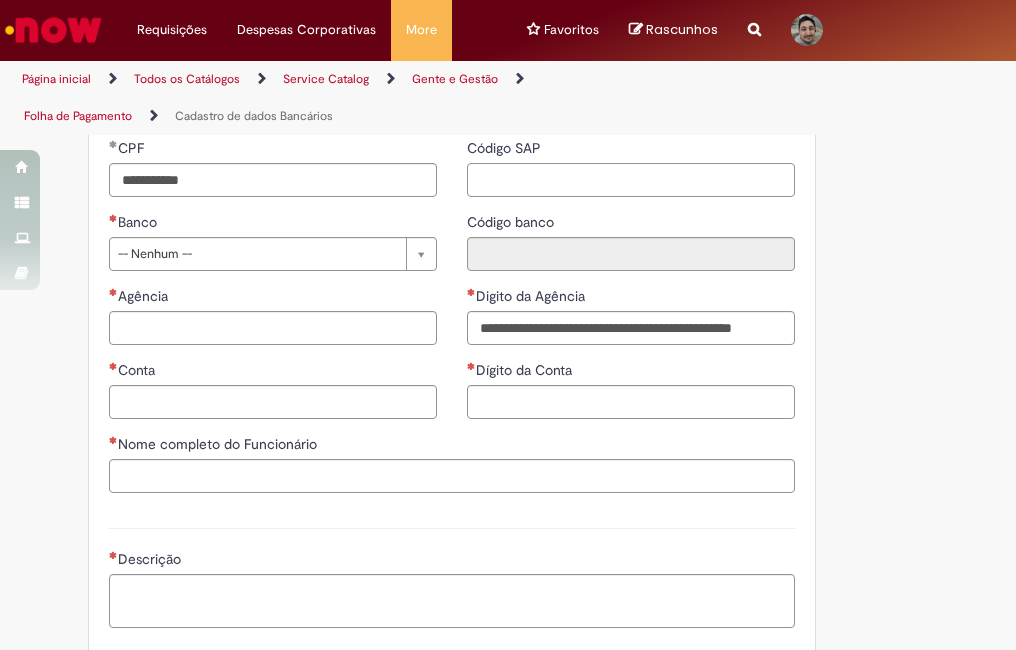 scroll, scrollTop: 765, scrollLeft: 0, axis: vertical 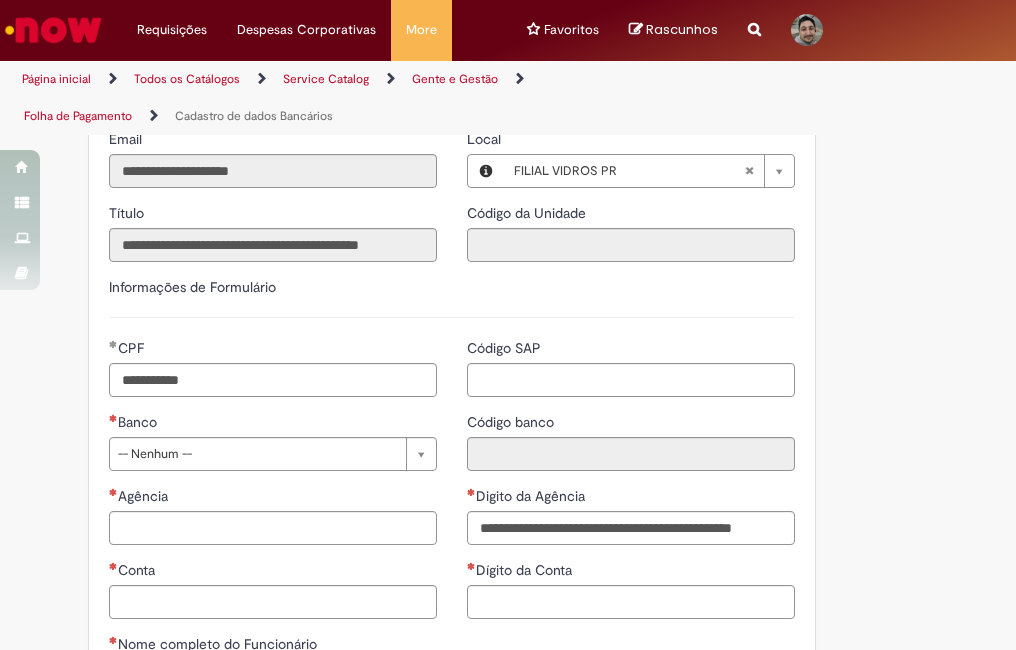 click on "**********" at bounding box center (273, 412) 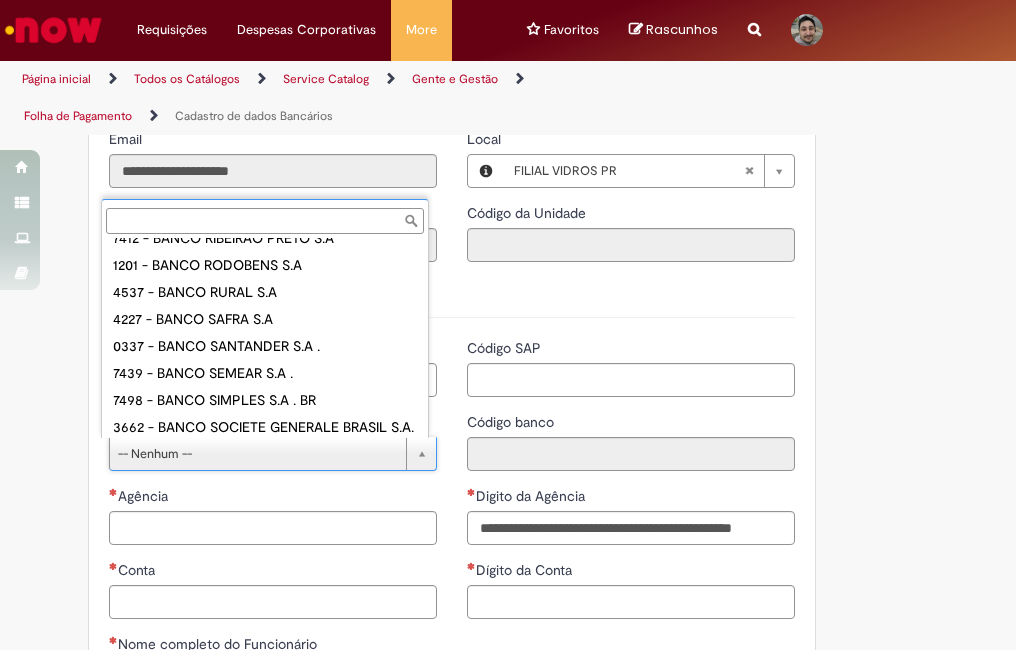 scroll, scrollTop: 2200, scrollLeft: 0, axis: vertical 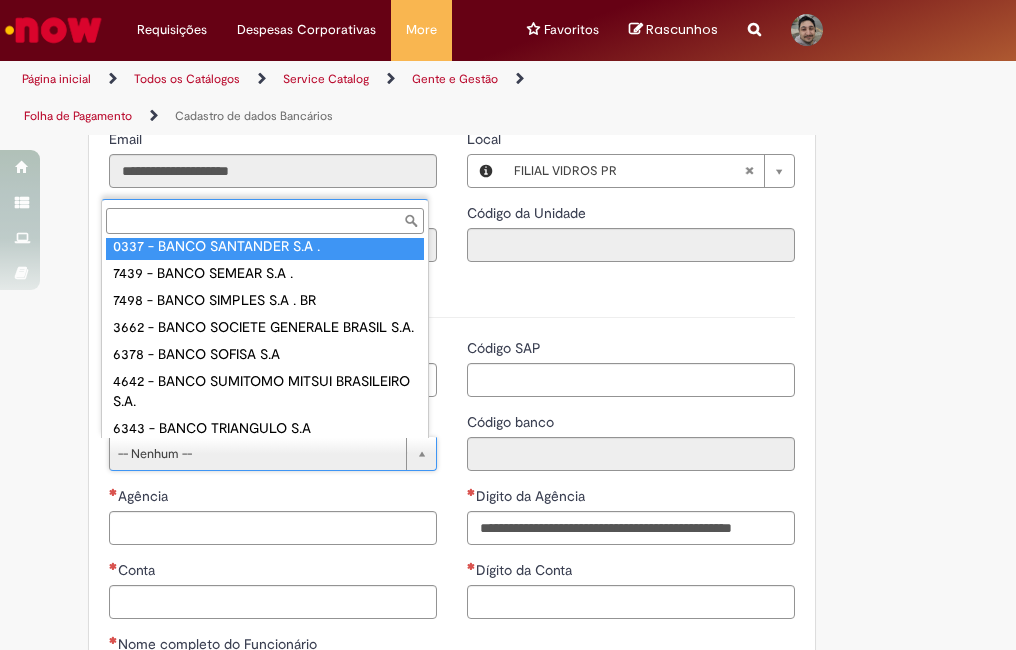 type on "**********" 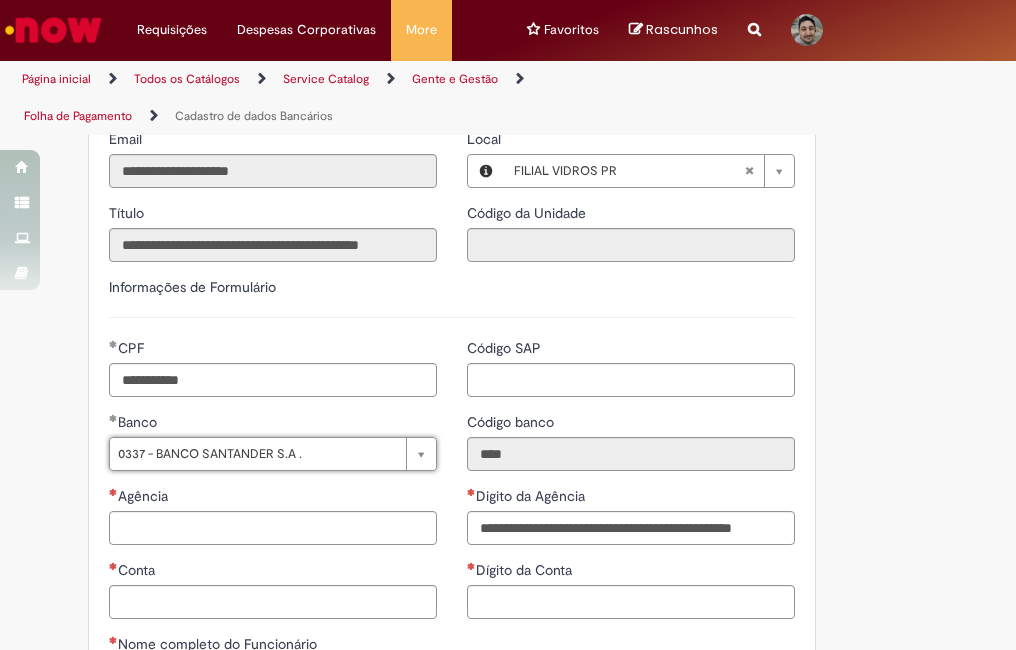 scroll, scrollTop: 865, scrollLeft: 0, axis: vertical 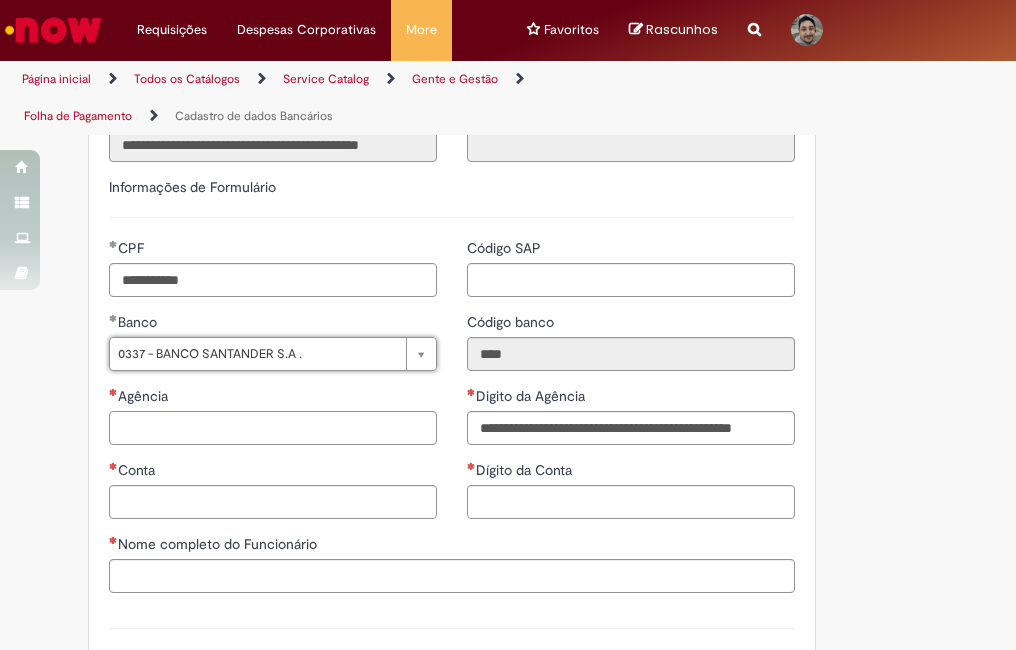 click on "Agência" at bounding box center (273, 428) 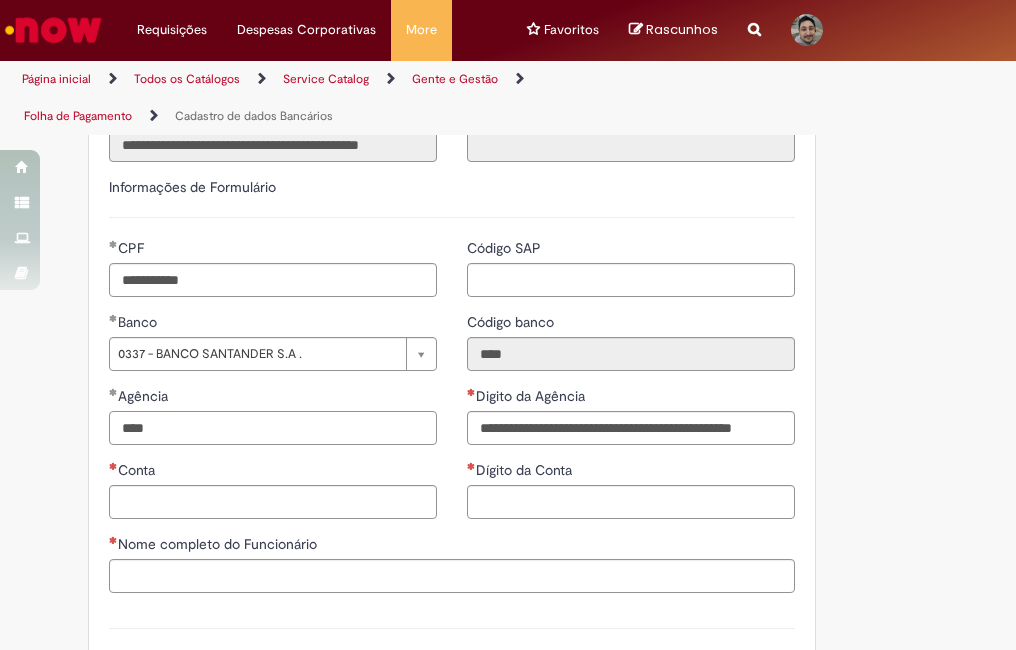 type on "****" 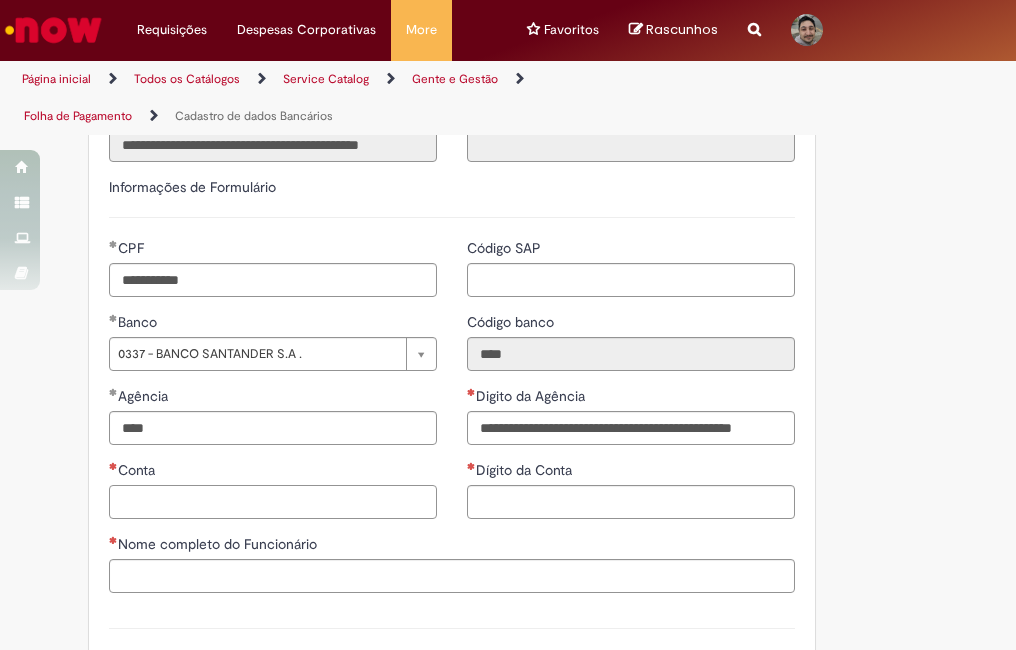 type on "**********" 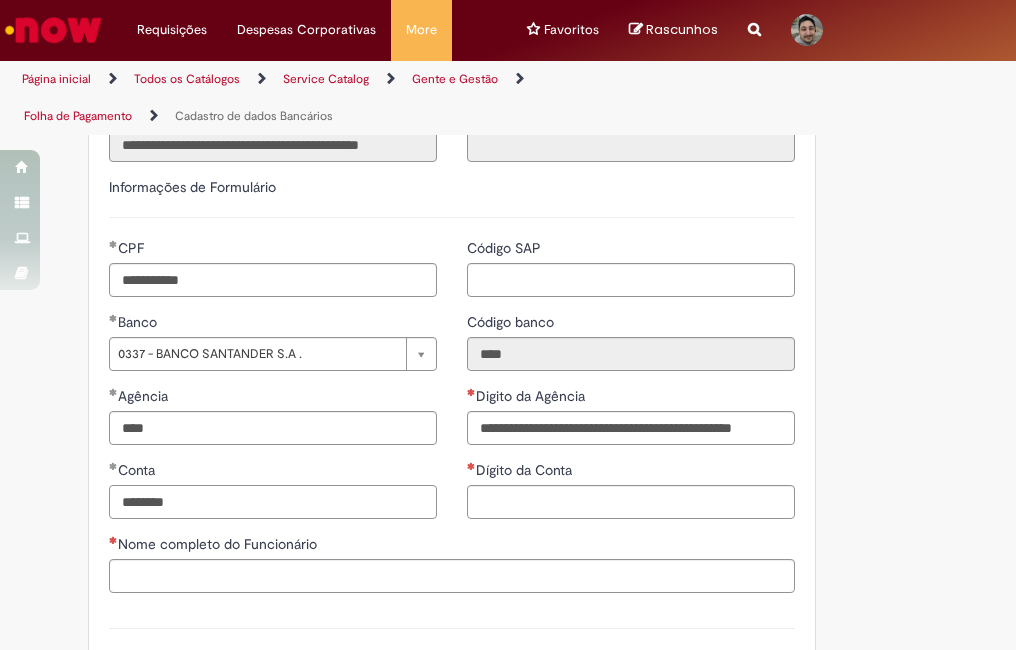 type on "********" 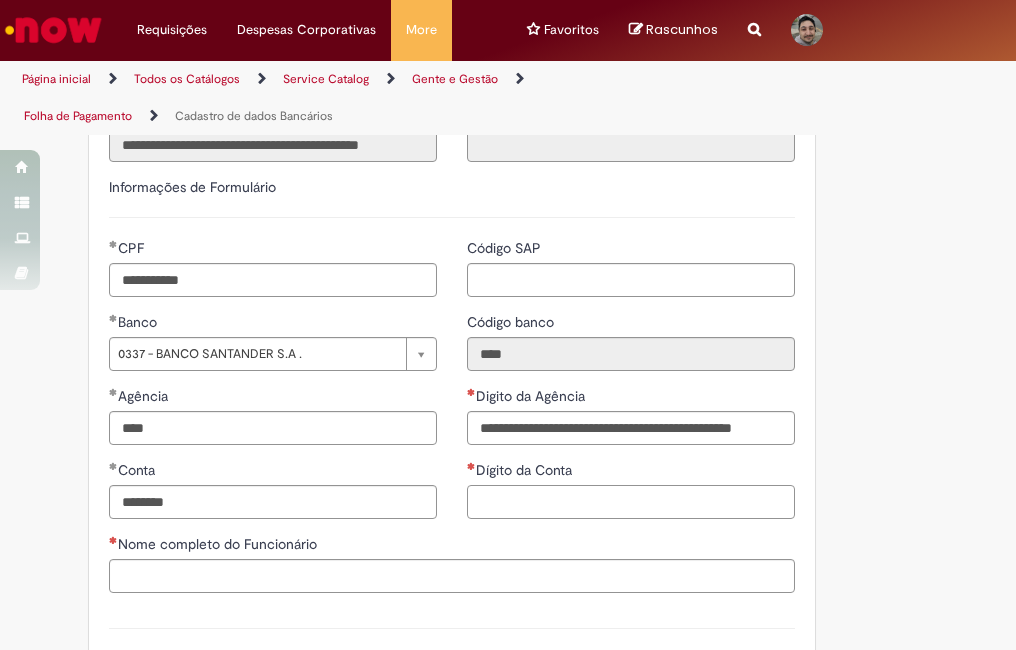type on "**********" 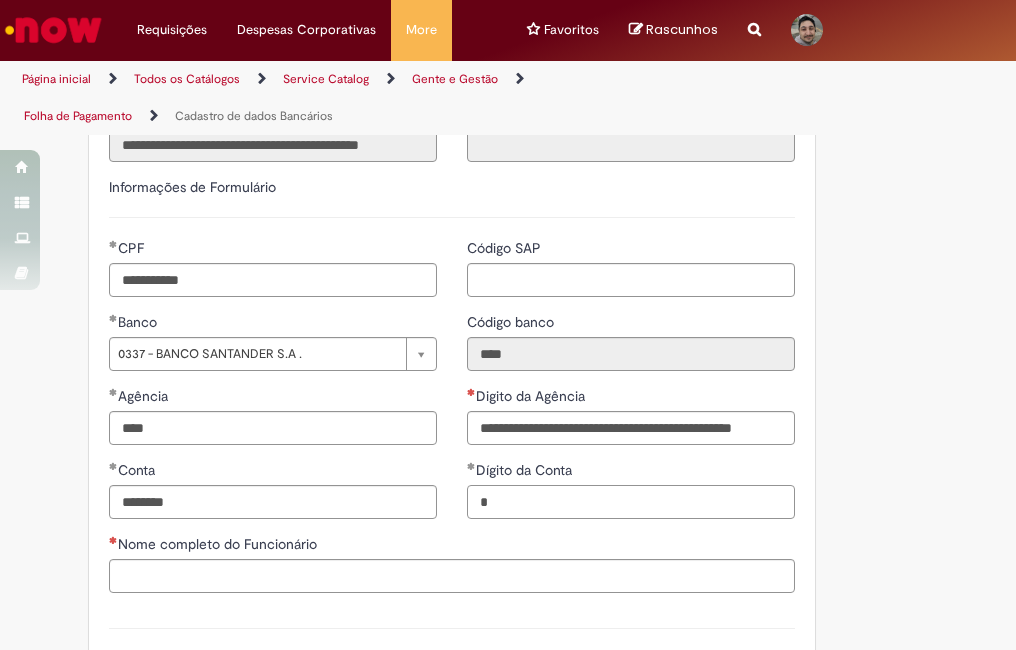type on "*" 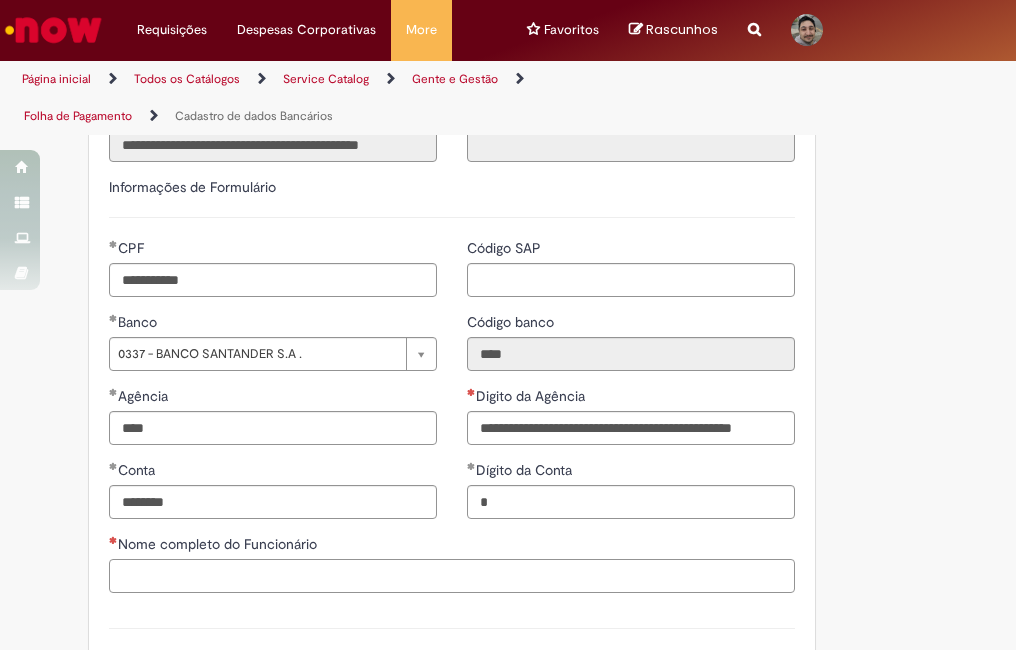 type on "**********" 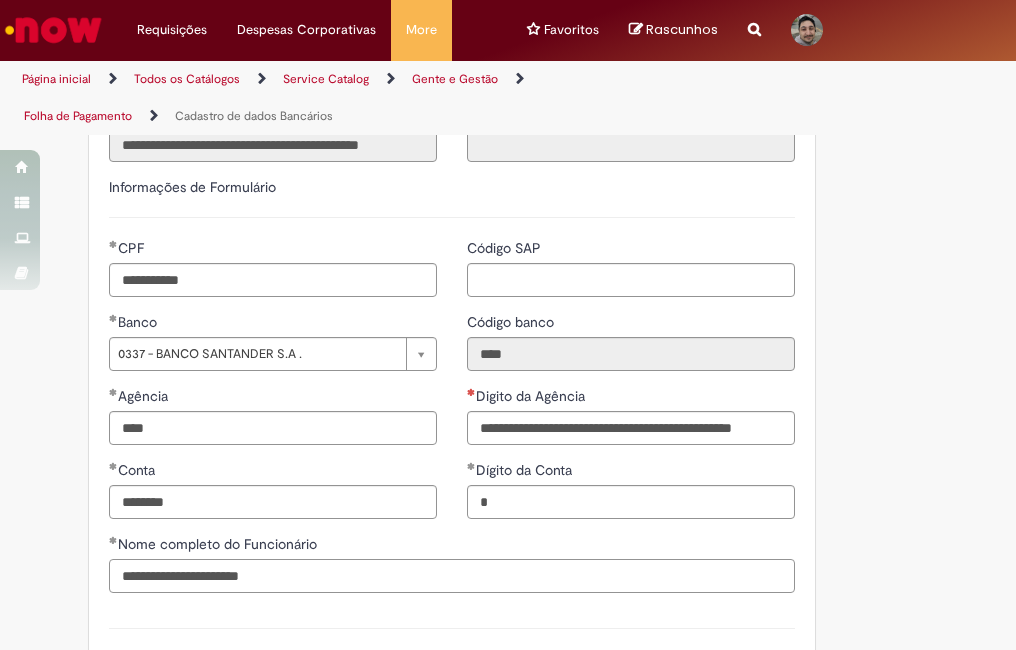 scroll, scrollTop: 1165, scrollLeft: 0, axis: vertical 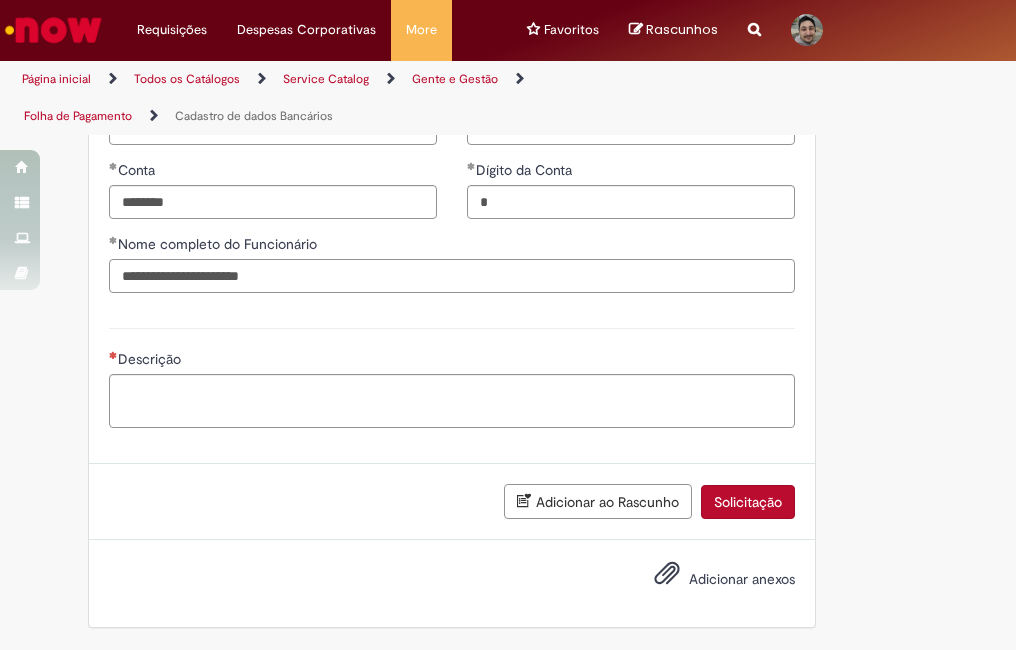 type on "**********" 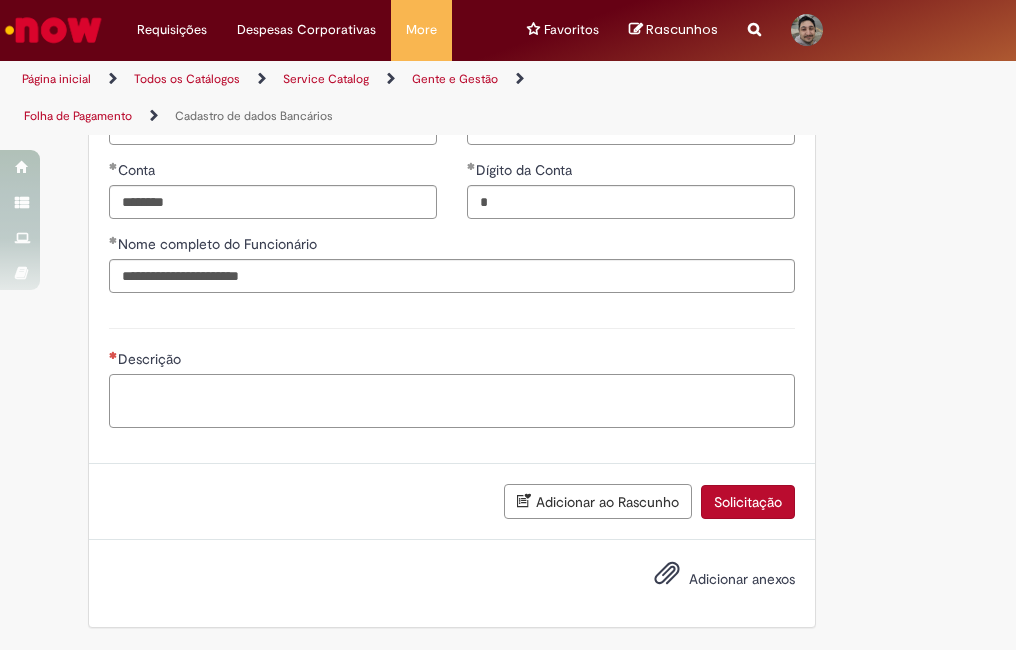 type on "**********" 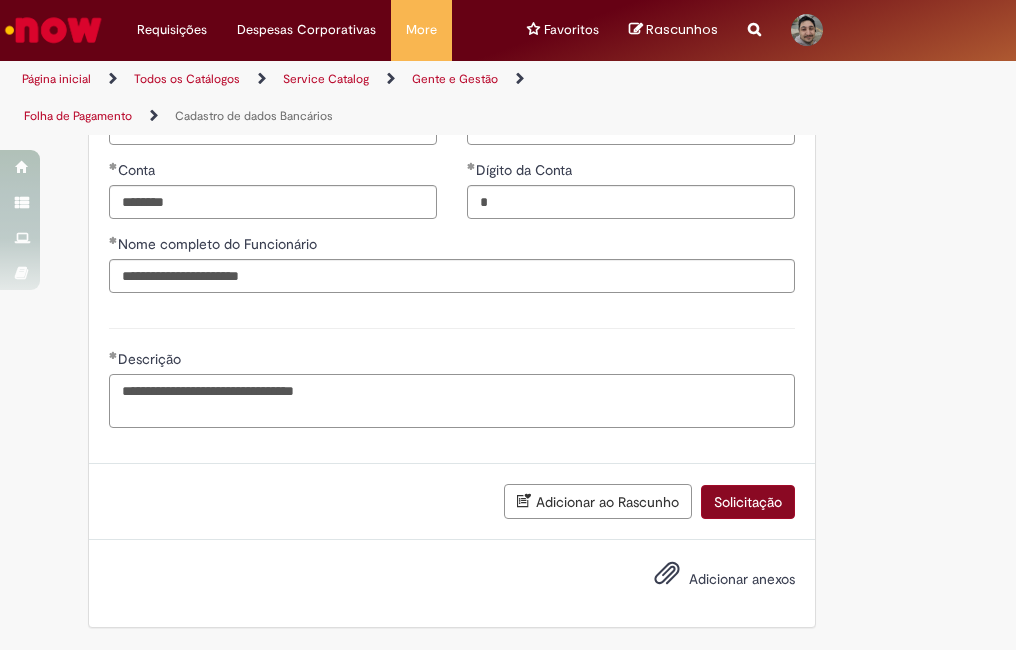 type on "**********" 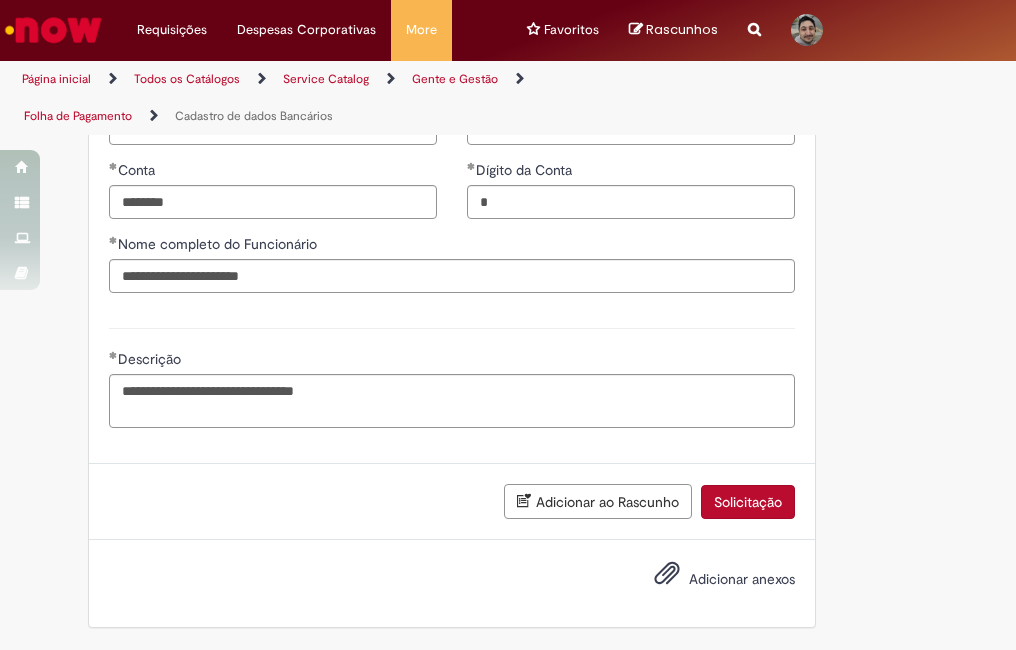 type on "**********" 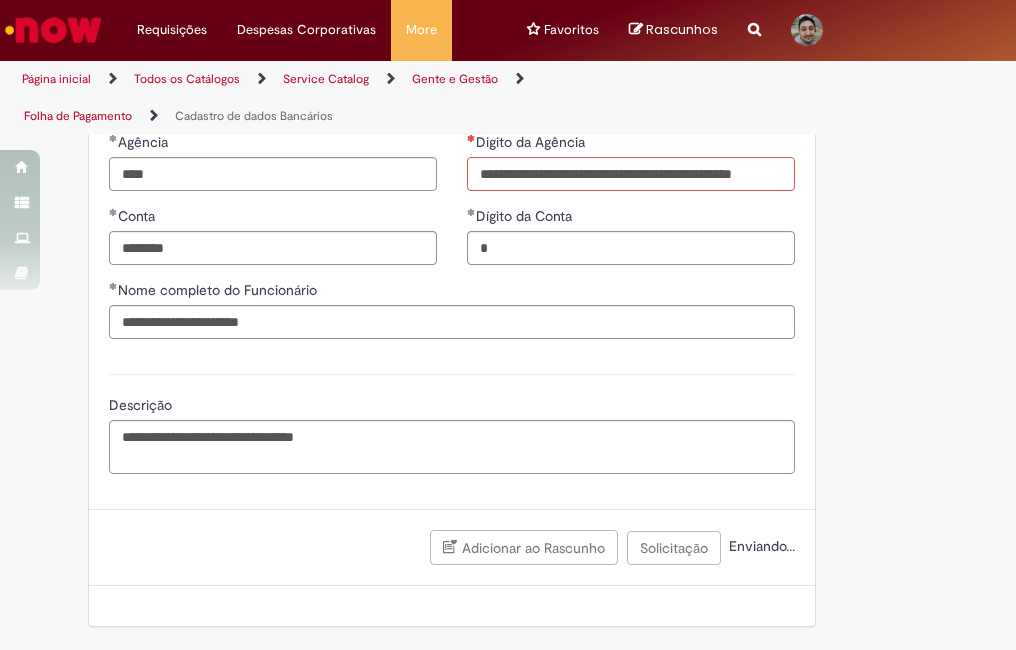 scroll, scrollTop: 1119, scrollLeft: 0, axis: vertical 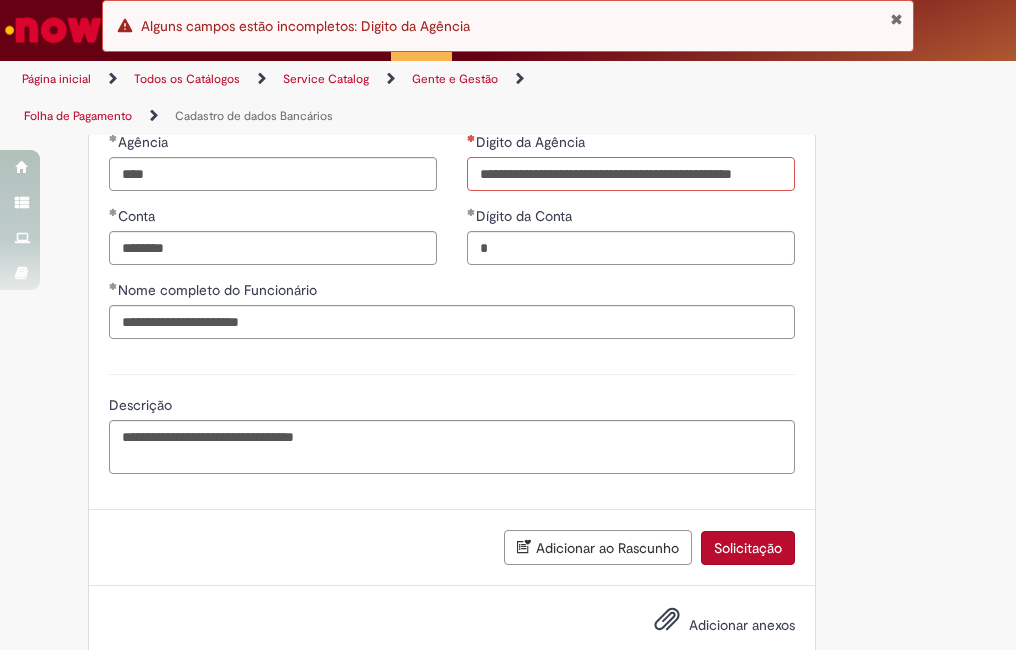 click on "Digito da Agência" at bounding box center [631, 174] 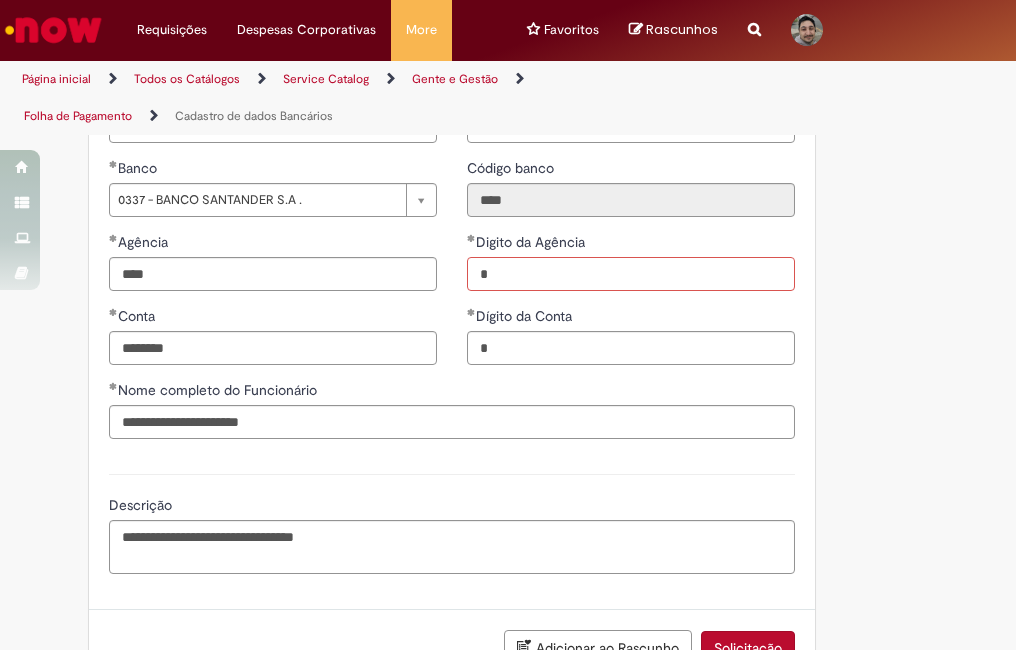 scroll, scrollTop: 1165, scrollLeft: 0, axis: vertical 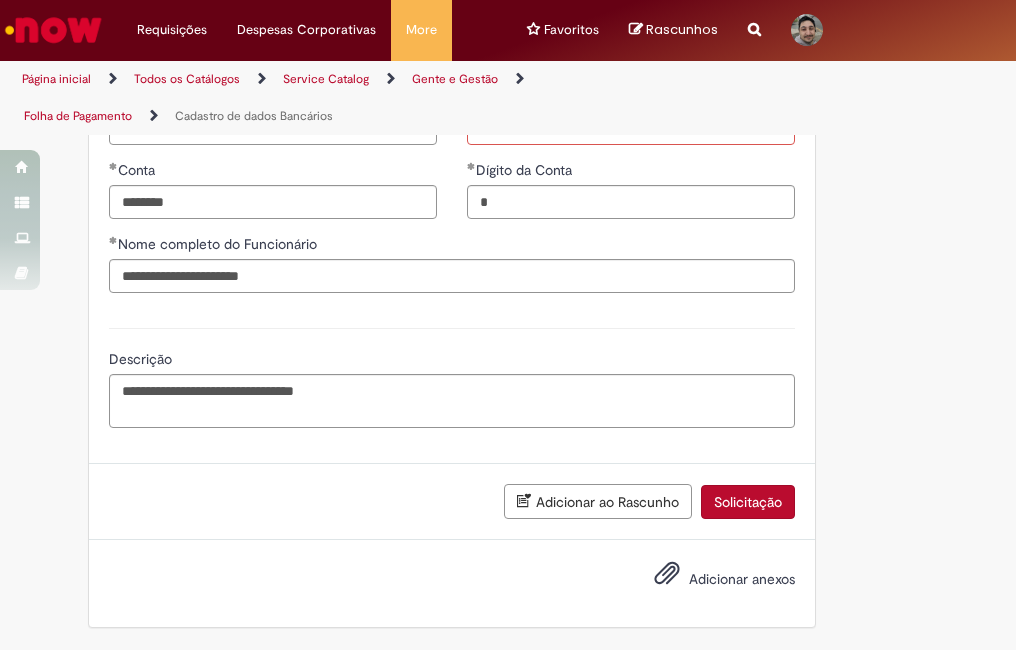 type on "*" 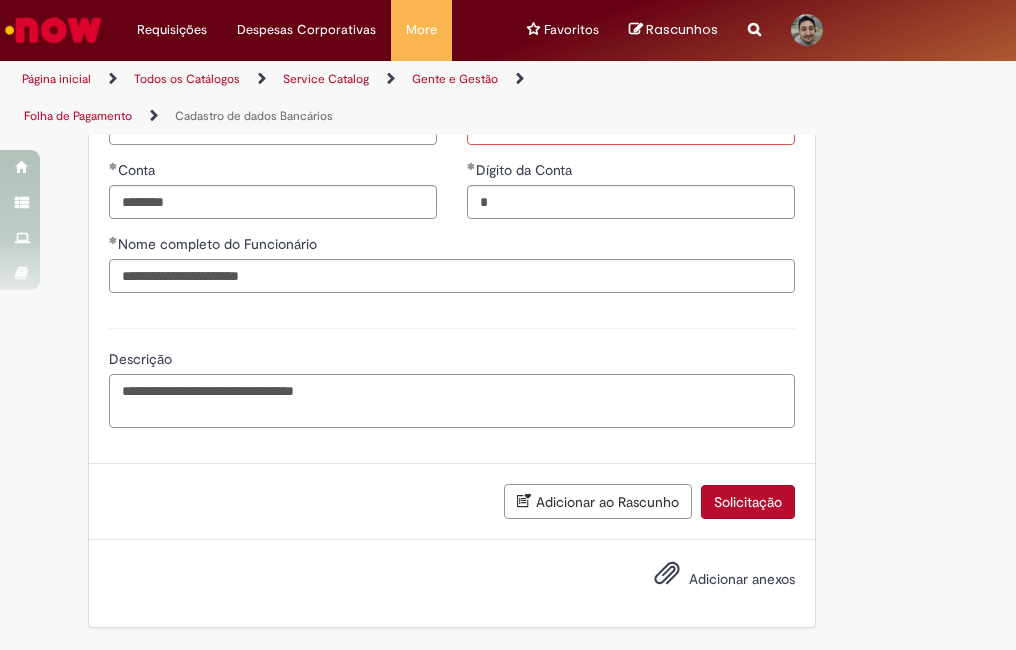 type on "**********" 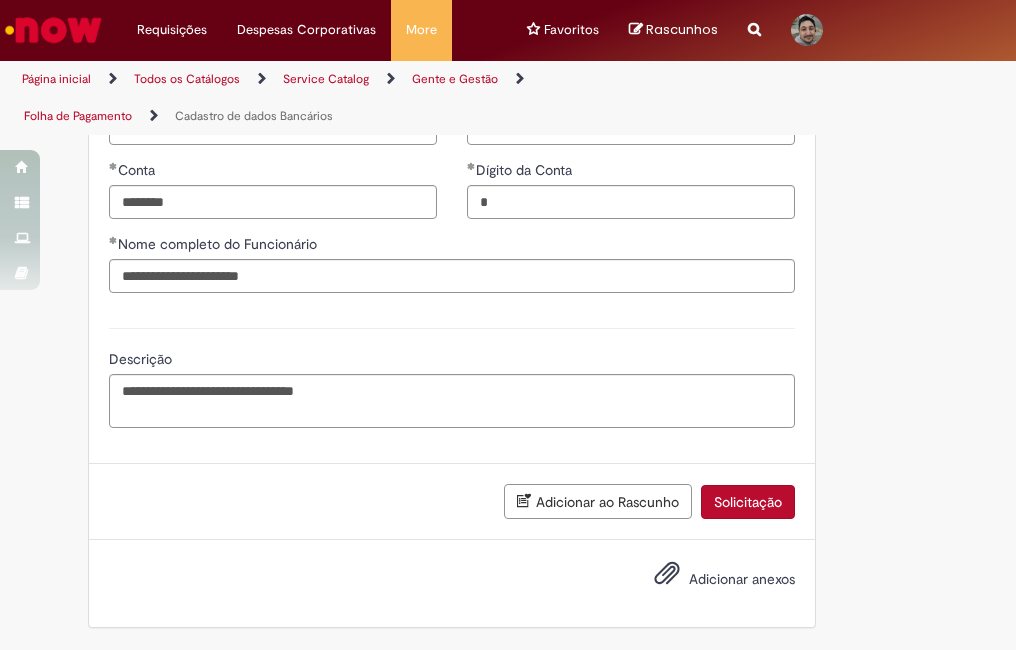 drag, startPoint x: 162, startPoint y: 398, endPoint x: 581, endPoint y: 358, distance: 420.90497 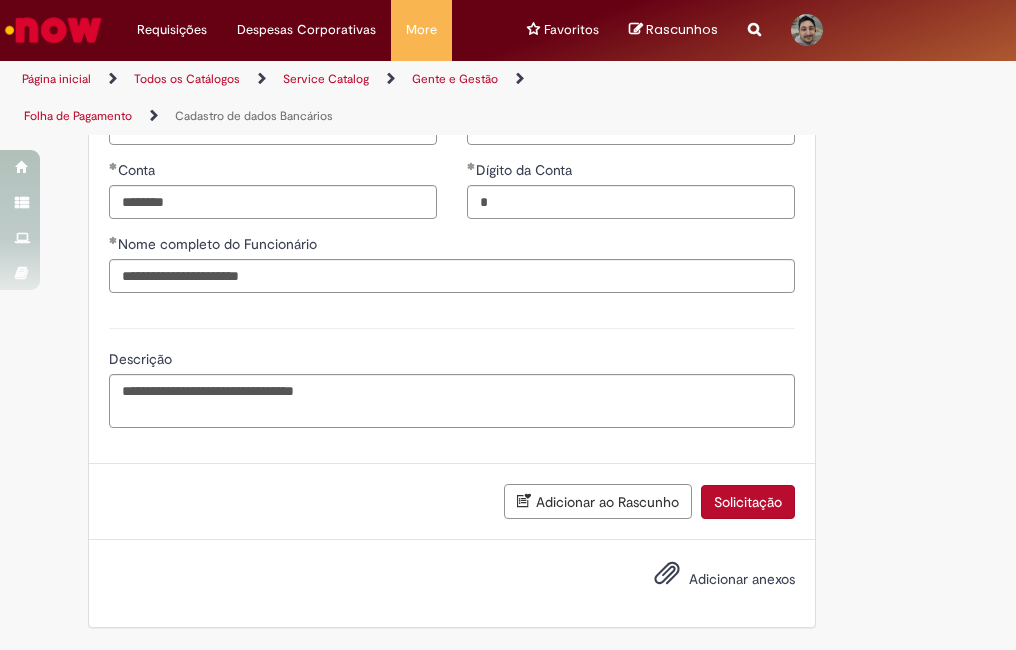 click on "Solicitação" at bounding box center [748, 502] 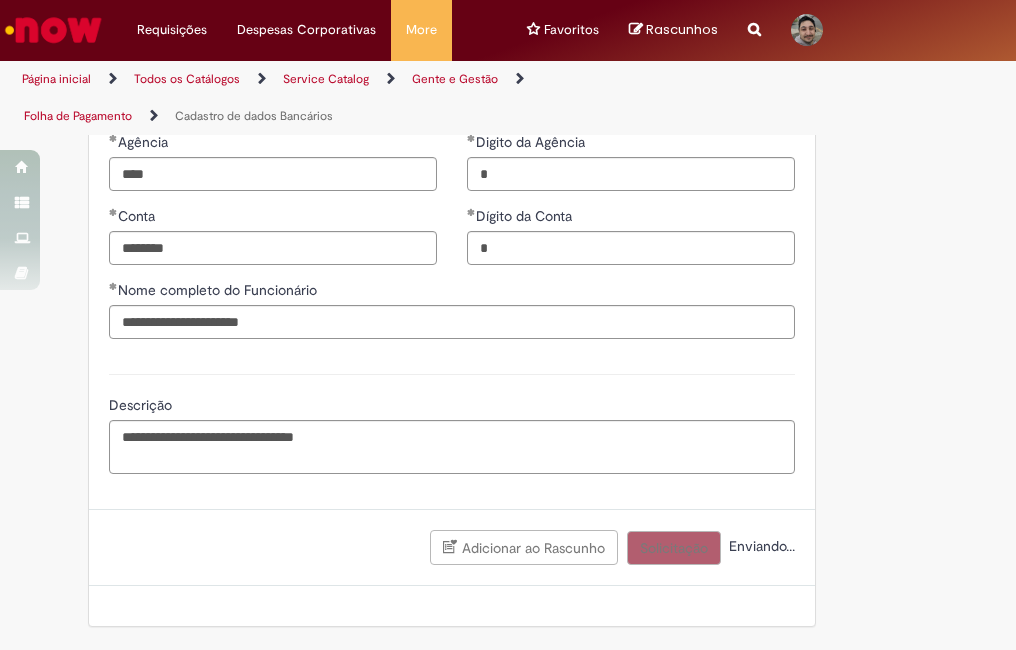 scroll, scrollTop: 1119, scrollLeft: 0, axis: vertical 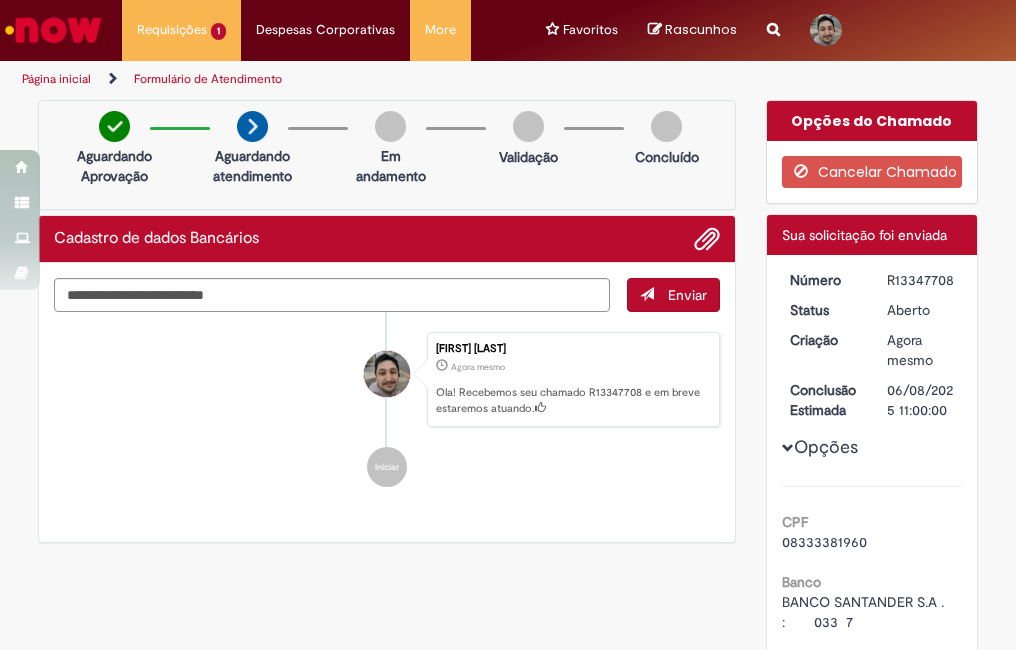 click at bounding box center (53, 30) 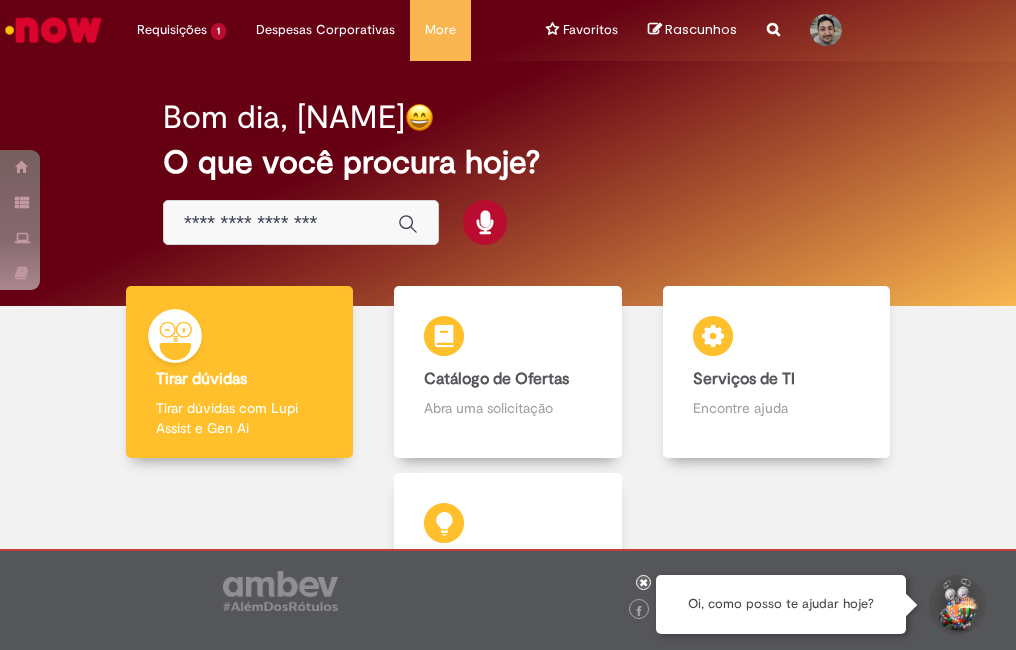 scroll, scrollTop: 0, scrollLeft: 0, axis: both 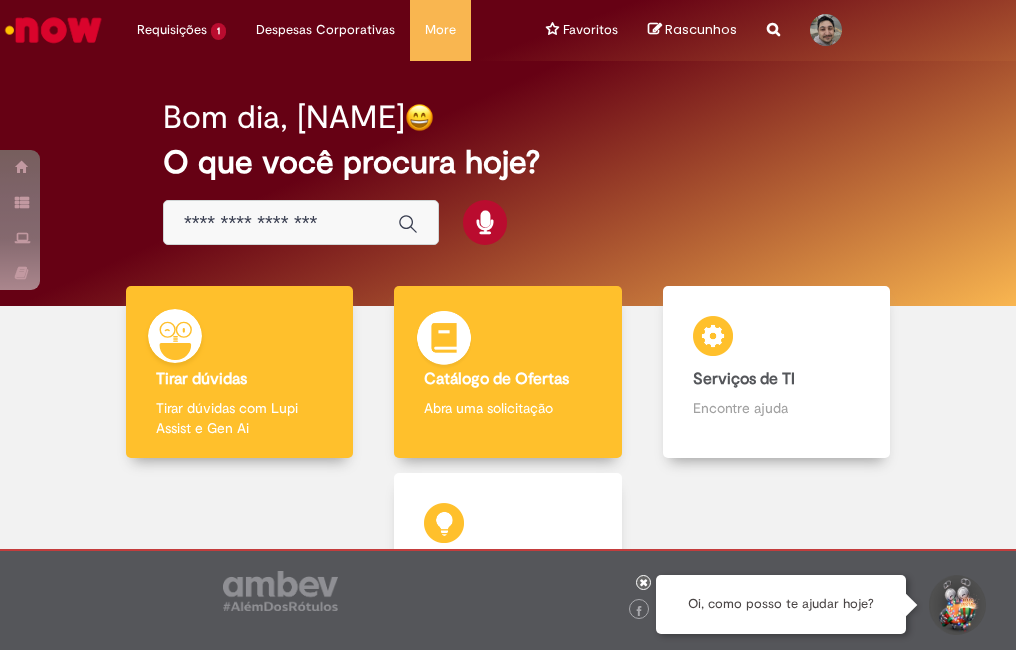 click on "Catálogo de Ofertas" at bounding box center [496, 379] 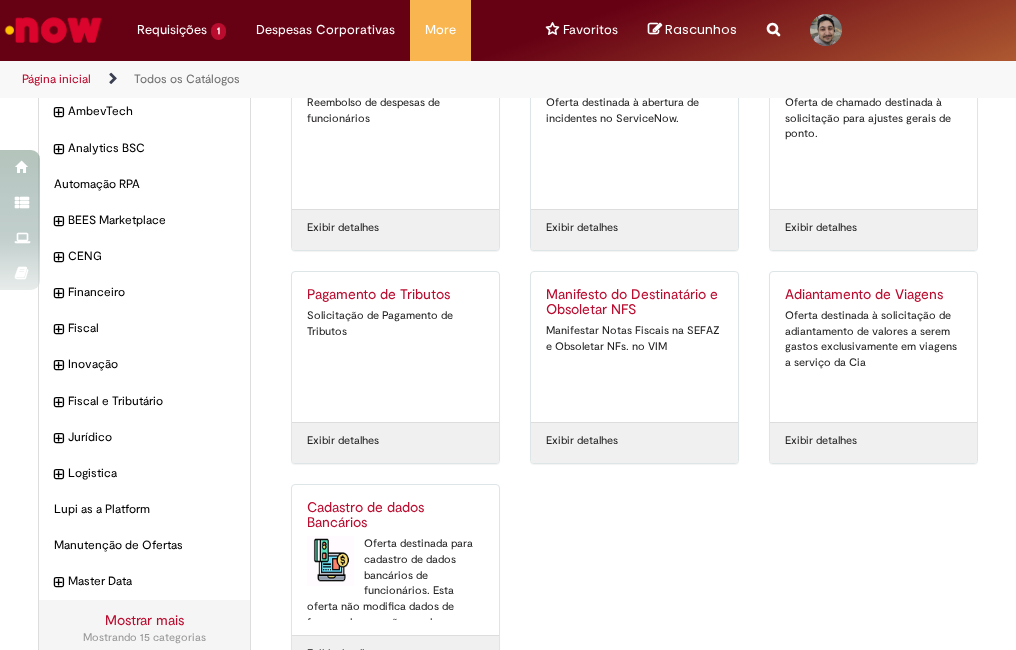 scroll, scrollTop: 148, scrollLeft: 0, axis: vertical 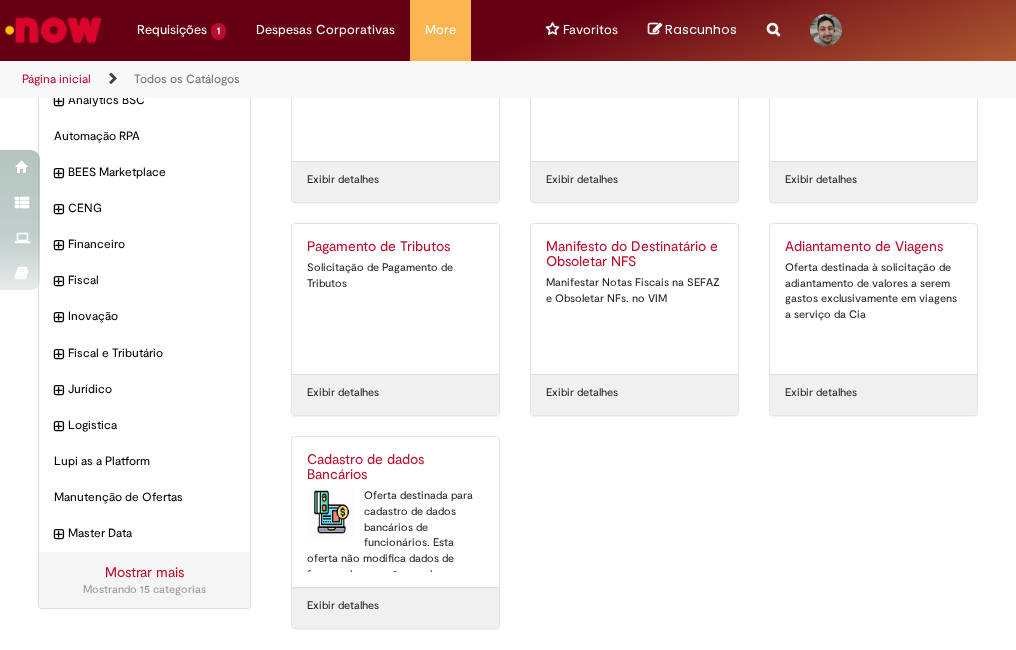 click on "Cadastro de dados Bancários
Oferta destinada para cadastro de dados bancários de funcionários. Esta oferta não modifica dados de fornecedores e não resolve dúvidas sobre pagamentos de reembolsos." at bounding box center (395, 512) 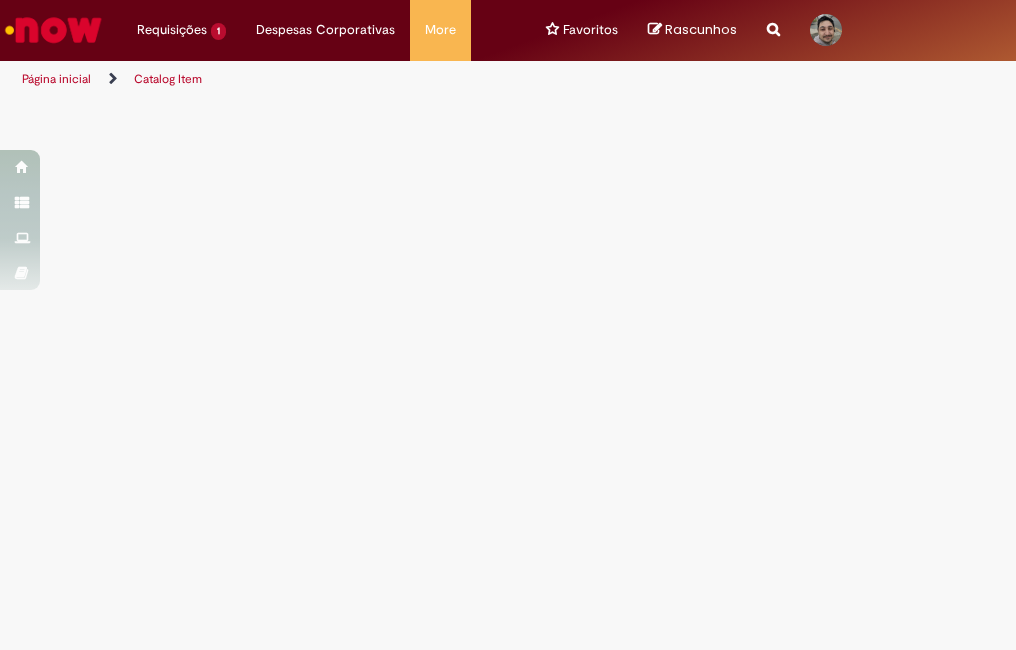 scroll, scrollTop: 0, scrollLeft: 0, axis: both 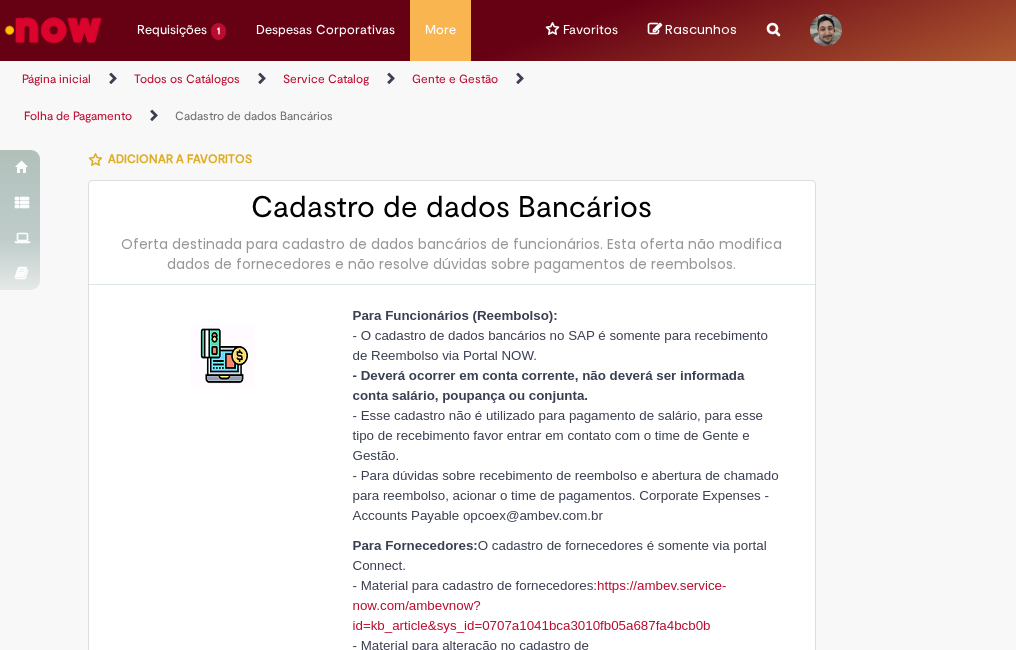 type on "********" 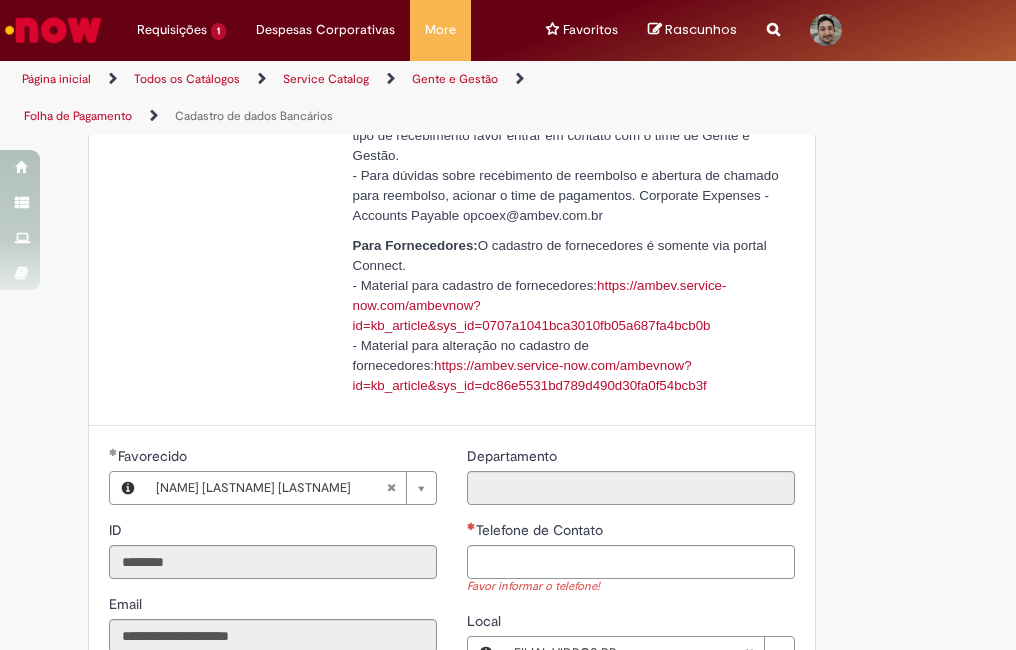 scroll, scrollTop: 0, scrollLeft: 0, axis: both 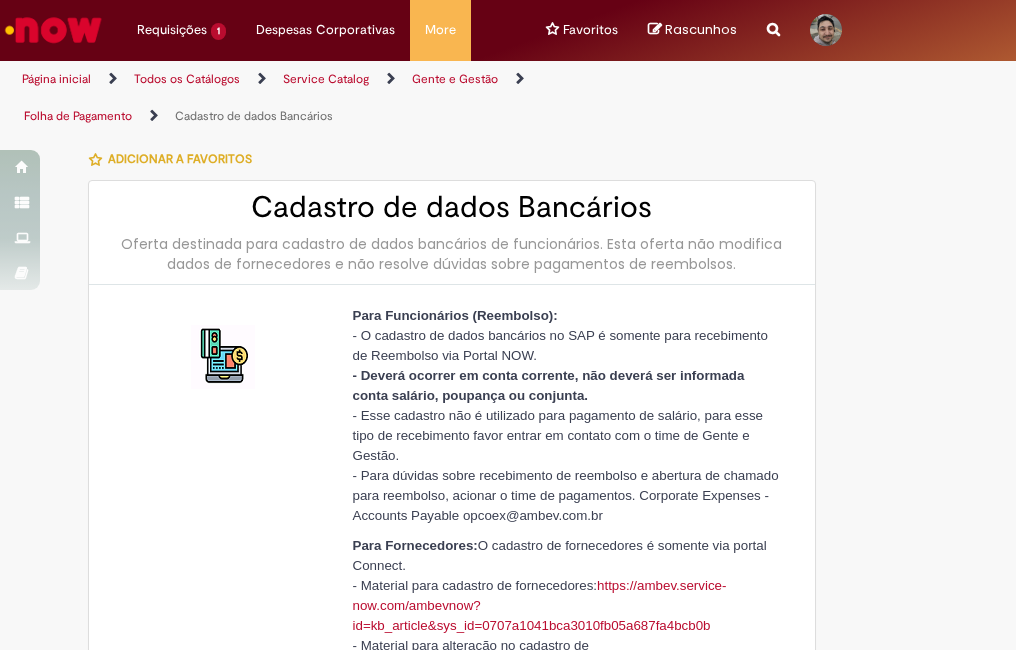click on "Página inicial" at bounding box center [56, 79] 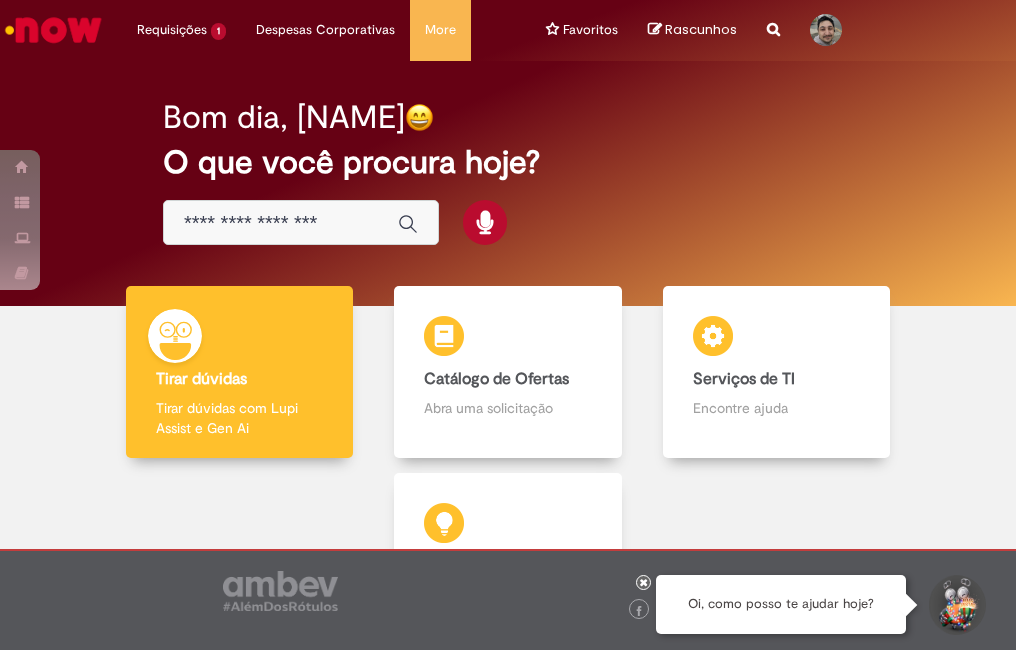 scroll, scrollTop: 200, scrollLeft: 0, axis: vertical 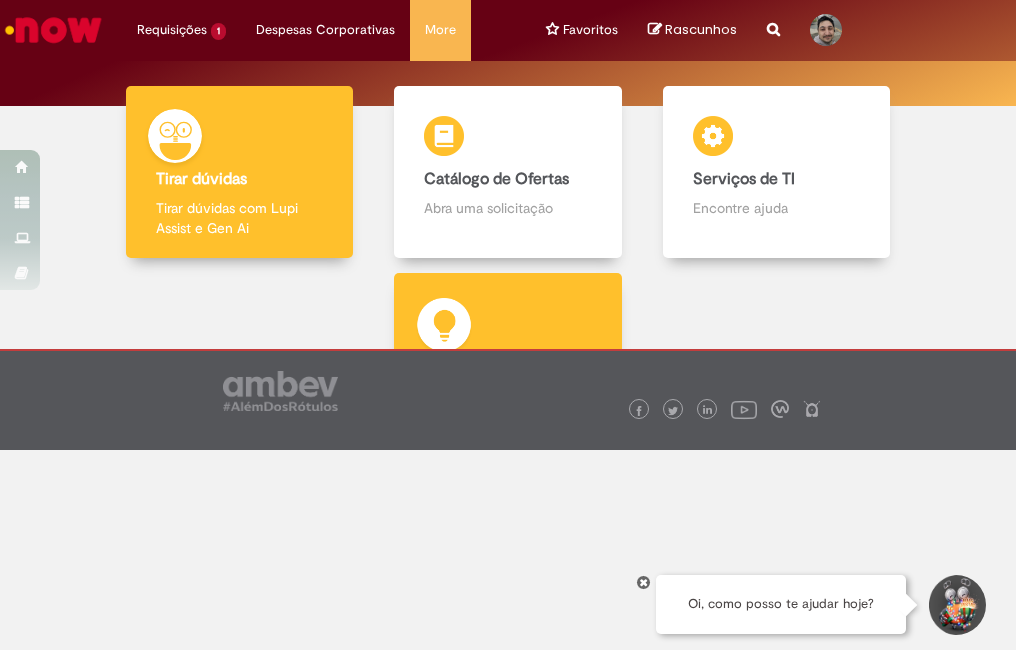 click on "Base de Conhecimento
Base de Conhecimento
Consulte e aprenda" at bounding box center (508, 349) 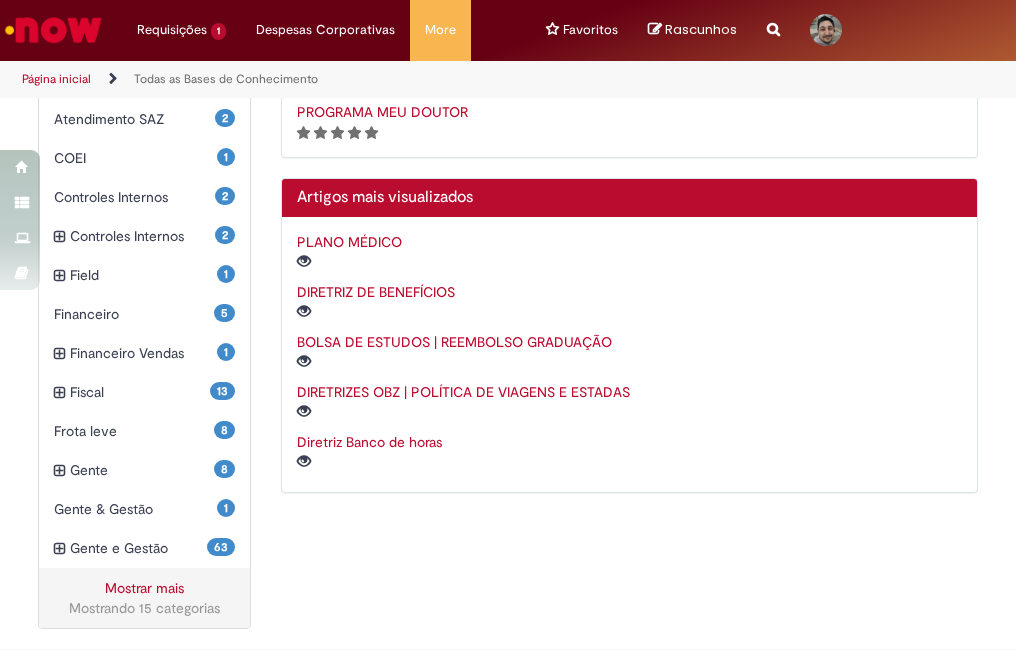 scroll, scrollTop: 93, scrollLeft: 0, axis: vertical 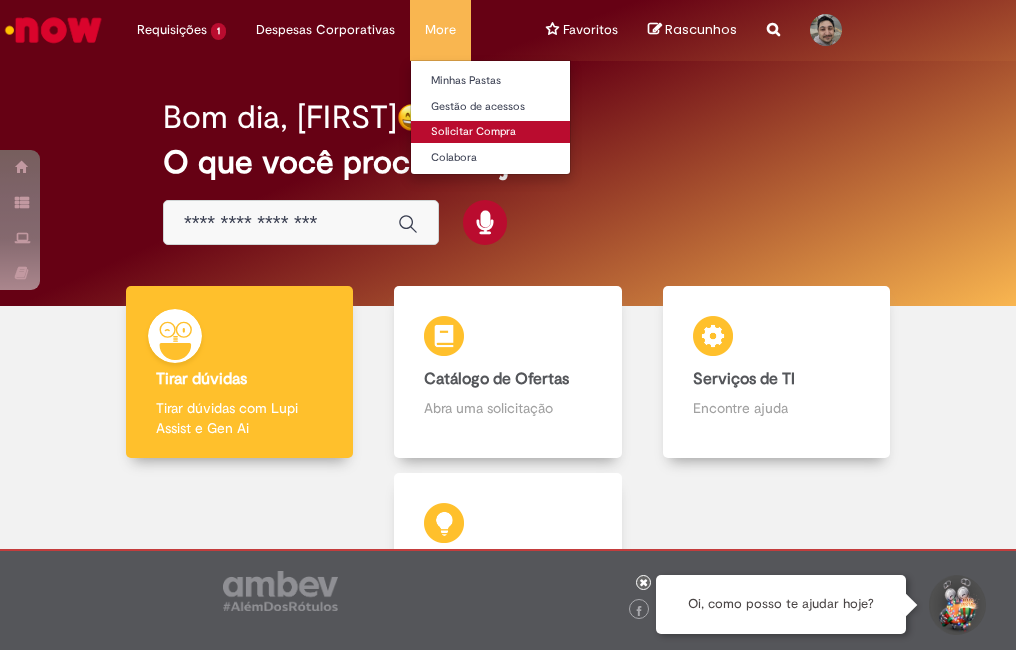 click on "Solicitar Compra" at bounding box center [521, 132] 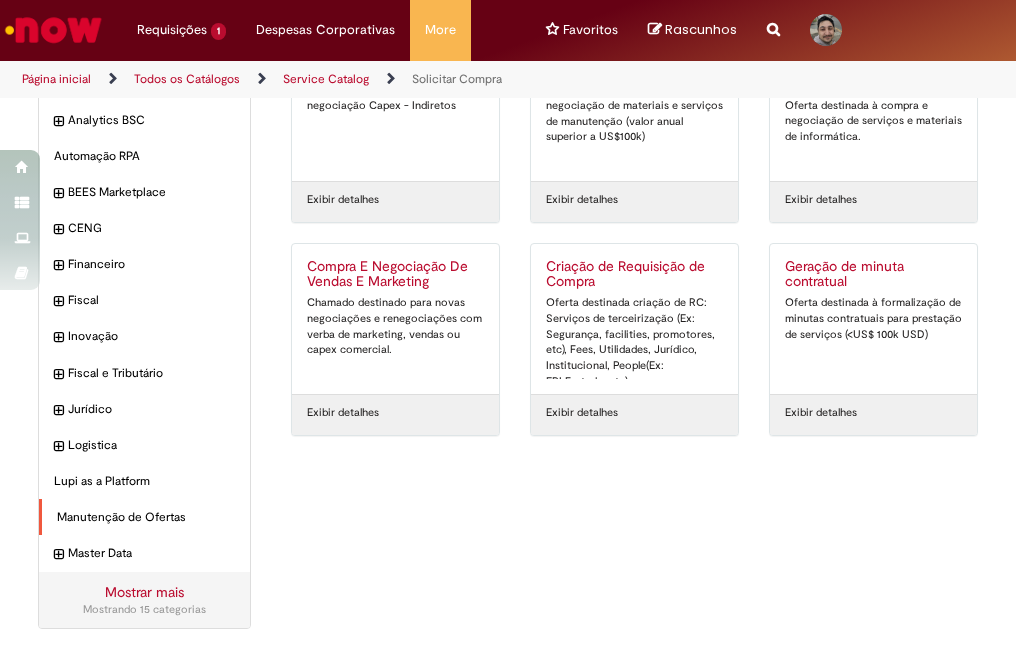 scroll, scrollTop: 0, scrollLeft: 0, axis: both 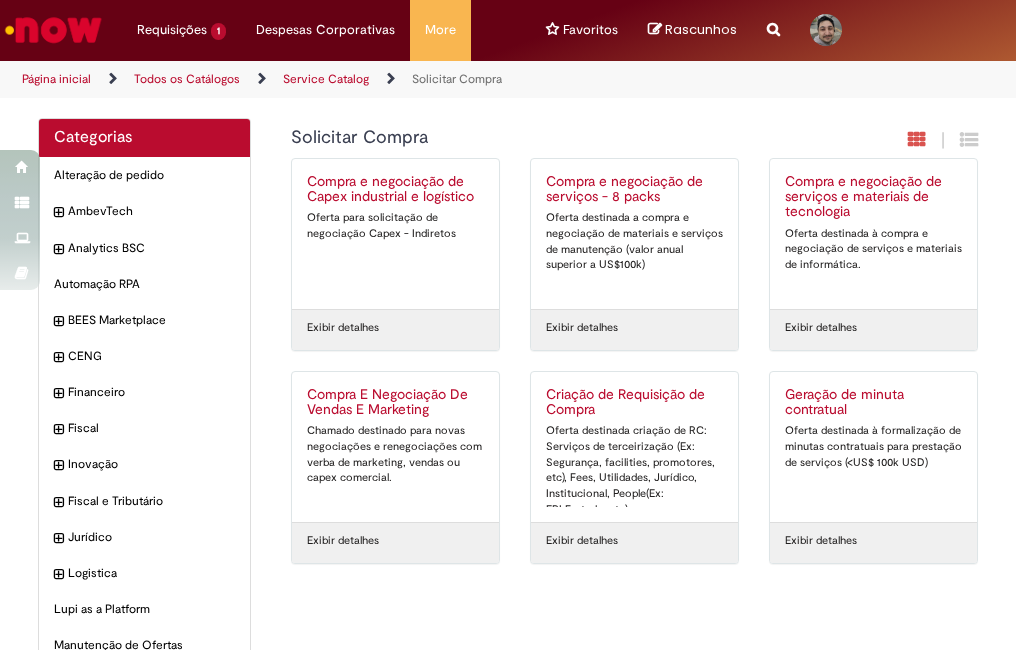 click on "Pular para o conteúdo da página
Requisições   1
Exibir Todas as Solicitações
Cadastro de dados Bancários
2m atrás 2 minutos atrás  R13347708
Requisições   1
Exibir Todas as Solicitações
Cadastro de dados Bancários
2m atrás 2 minutos atrás  R13347708
Despesas Corporativas
Minhas Despesas
Solicitar Adiantamento de Viagem
Solicitar Reembolso
Despesas Corporativas
Minhas Despesas
Solicitar Adiantamento de Viagem
Solicitar Reembolso
More
Minhas Pastas
Gestão de acessos
Solicitar Compra
Colabora
More
Minhas Pastas
Gestão de acessos" at bounding box center (508, 325) 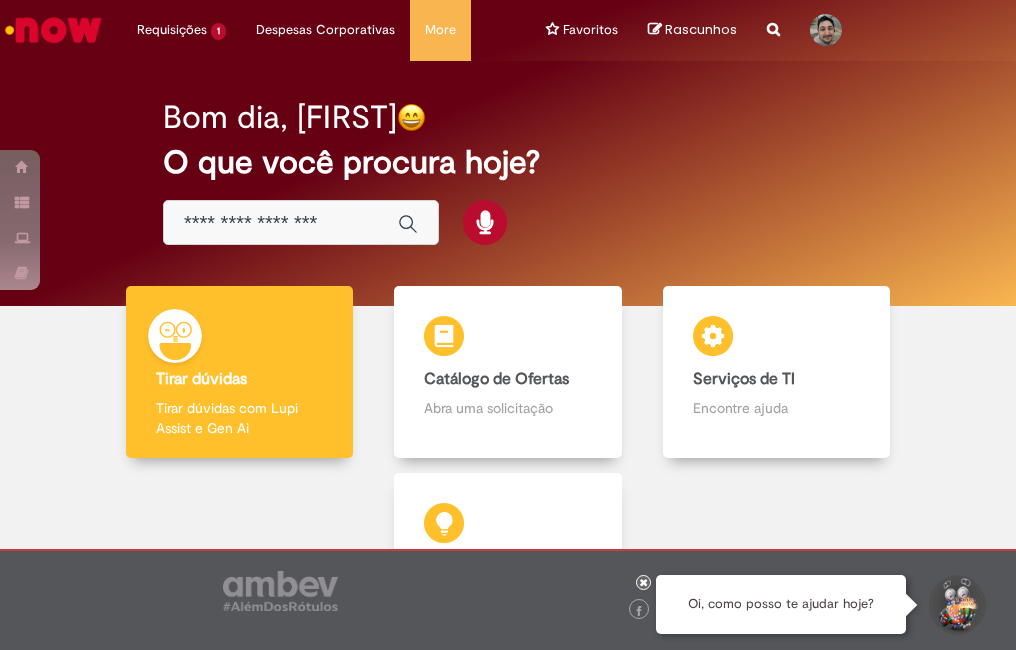scroll, scrollTop: 0, scrollLeft: 0, axis: both 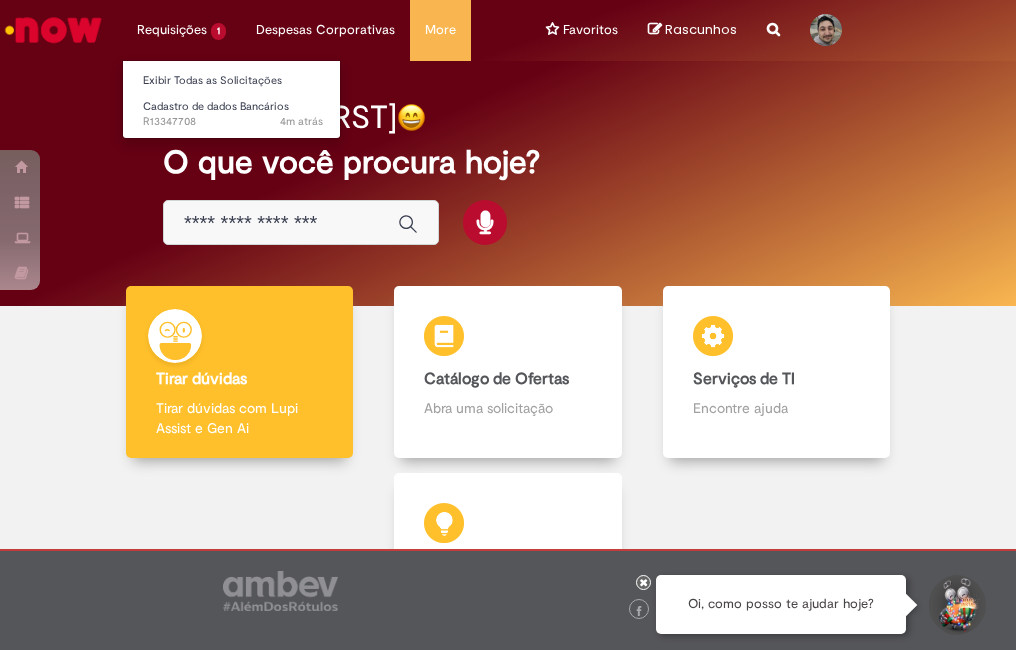 click on "Requisições   1
Exibir Todas as Solicitações
Cadastro de dados Bancários
4m atrás 4 minutos atrás  R13347708" at bounding box center (181, 30) 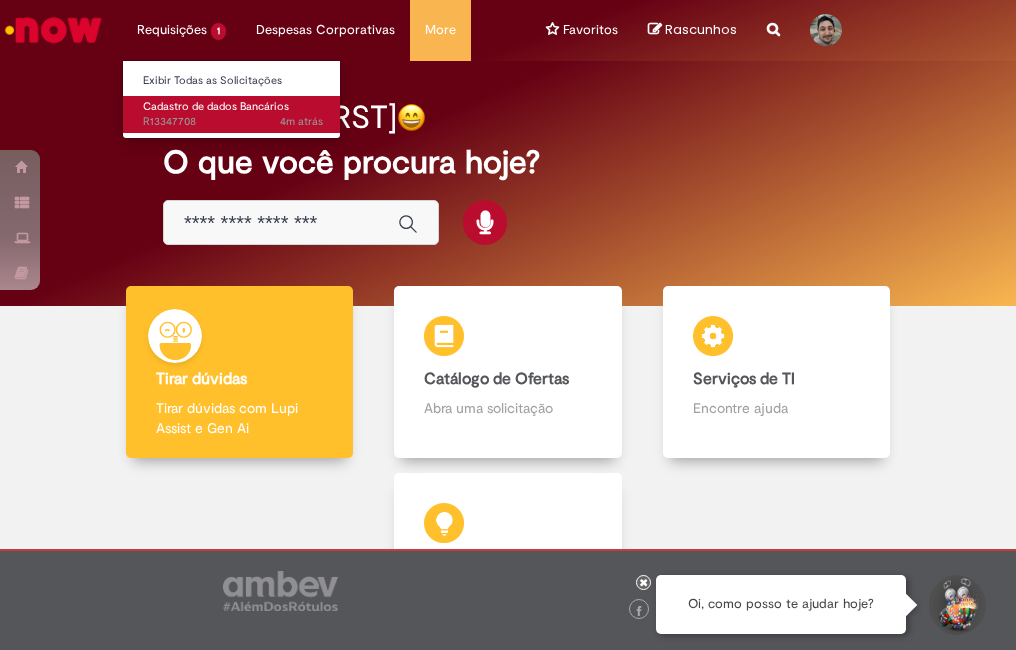 click on "Cadastro de dados Bancários" at bounding box center (216, 106) 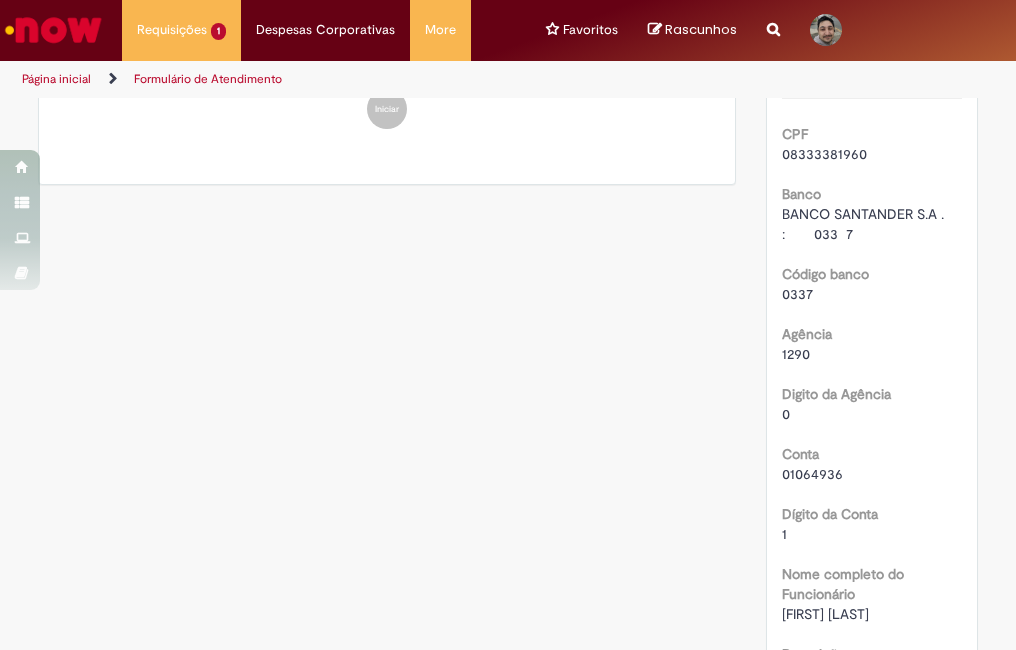 scroll, scrollTop: 68, scrollLeft: 0, axis: vertical 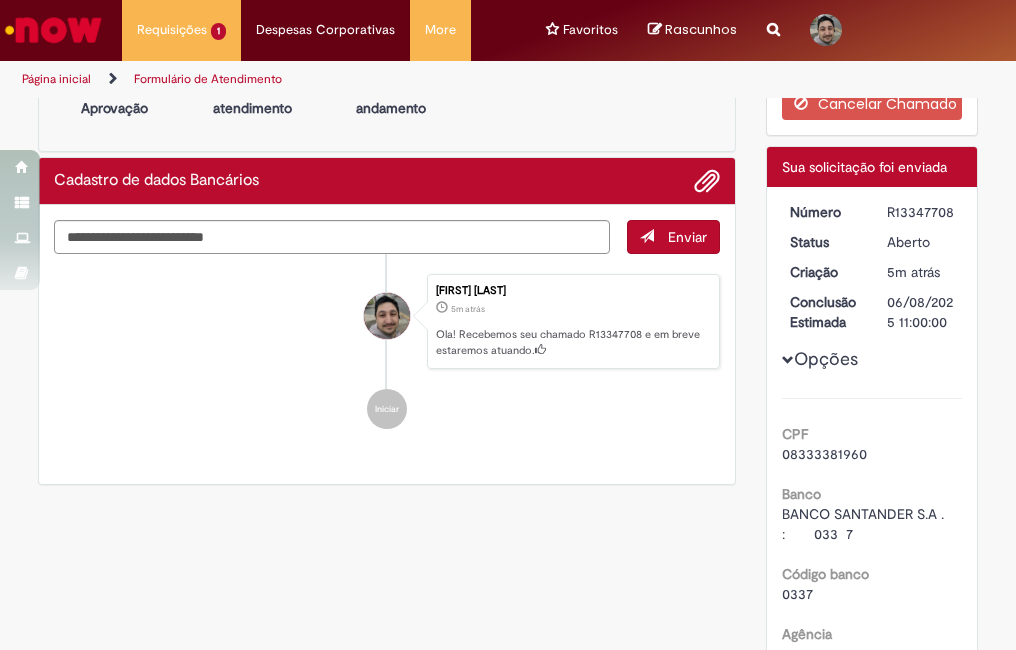 click at bounding box center (53, 30) 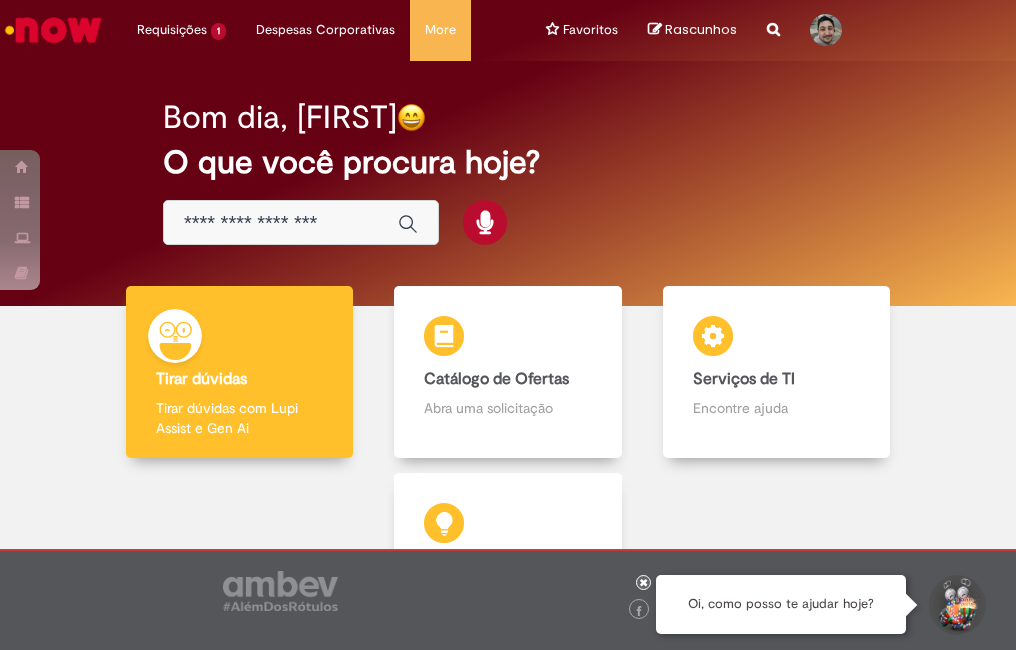 scroll, scrollTop: 0, scrollLeft: 0, axis: both 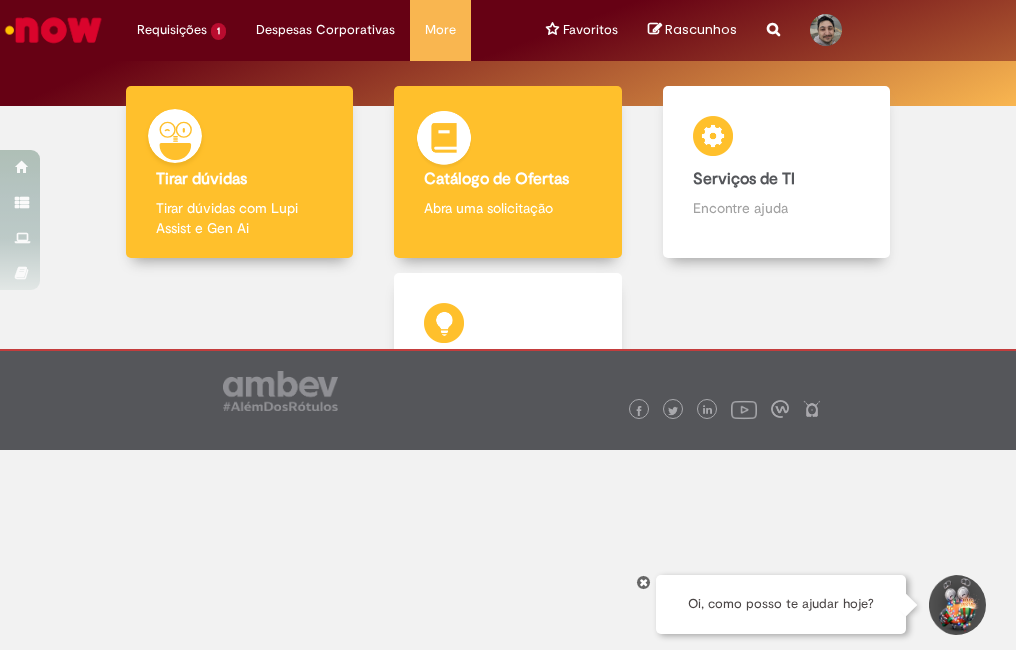 click on "Catálogo de Ofertas
Catálogo de Ofertas
Abra uma solicitação" at bounding box center (508, 172) 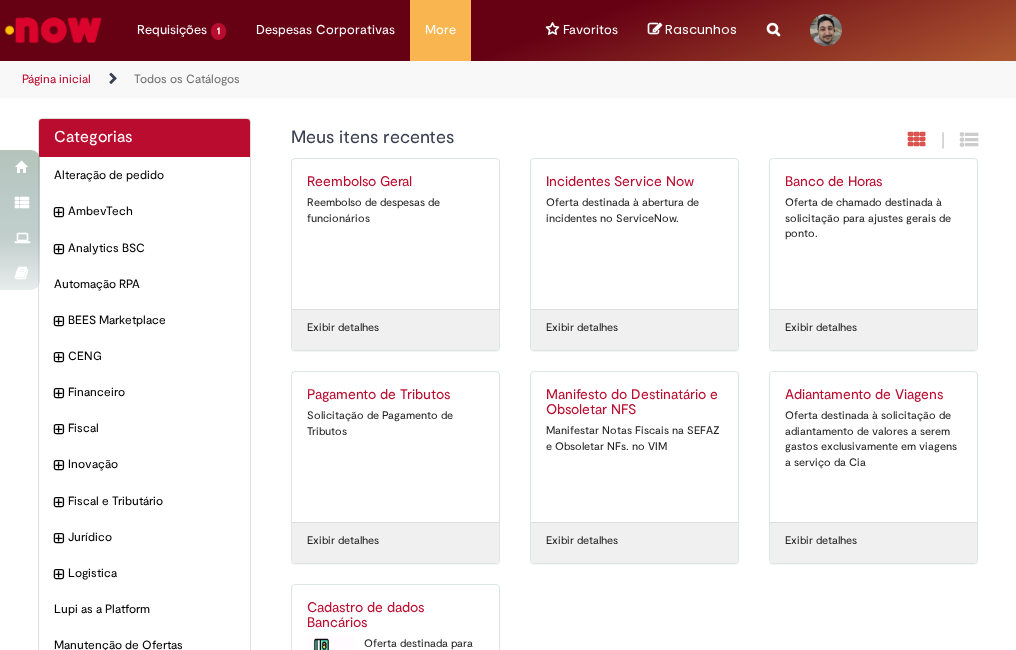 scroll, scrollTop: 148, scrollLeft: 0, axis: vertical 